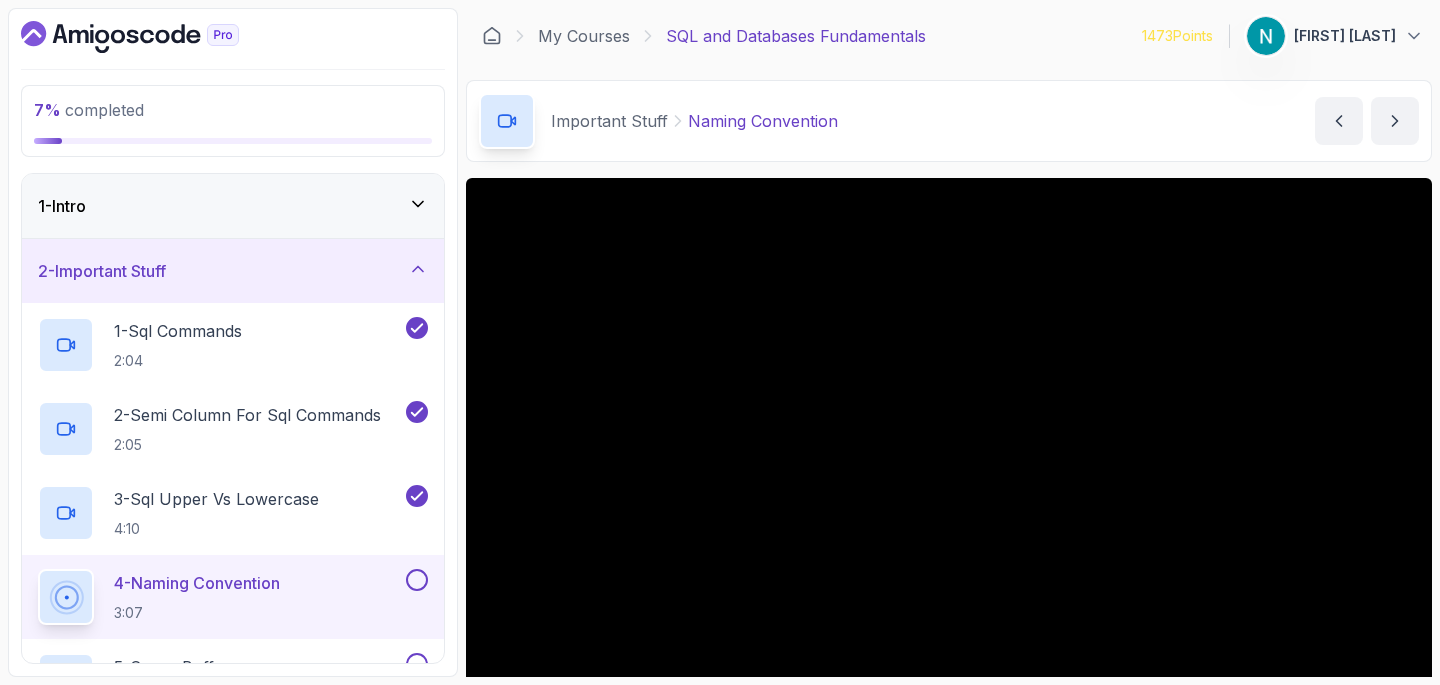 scroll, scrollTop: 0, scrollLeft: 0, axis: both 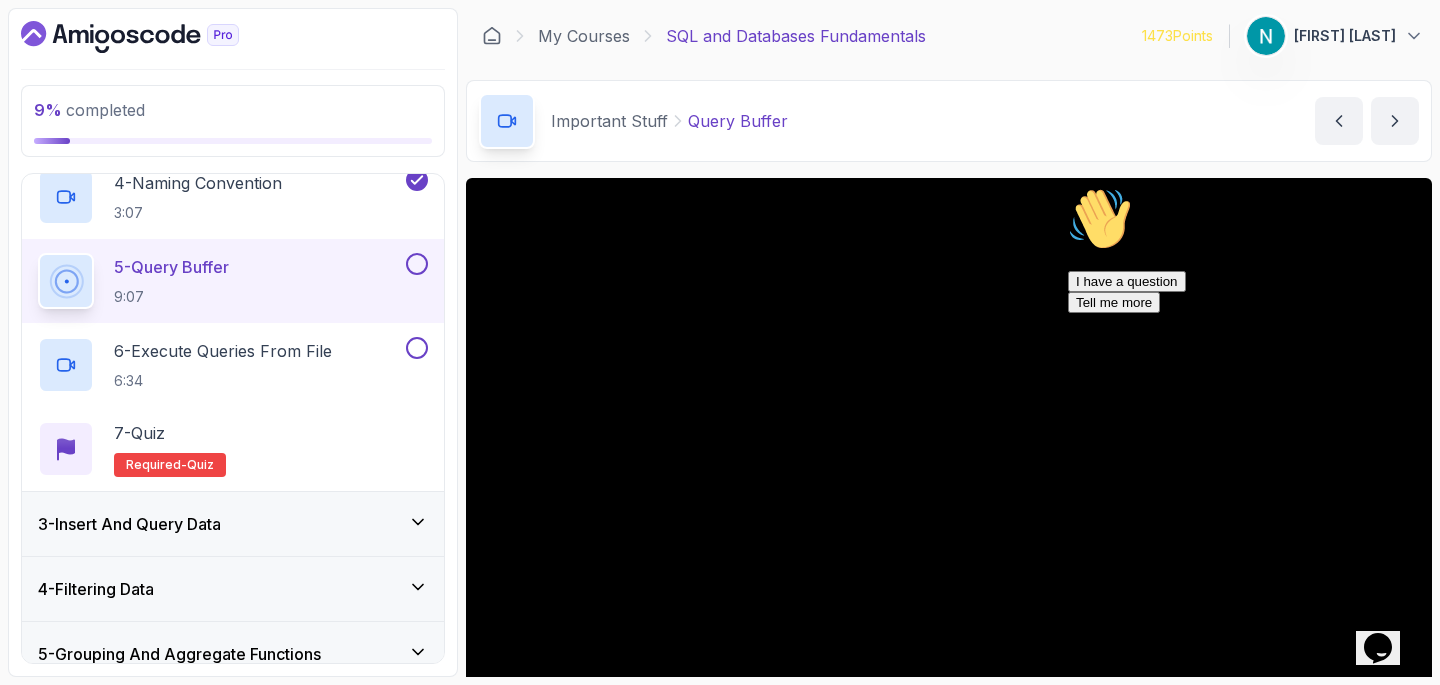 click at bounding box center [1068, 187] 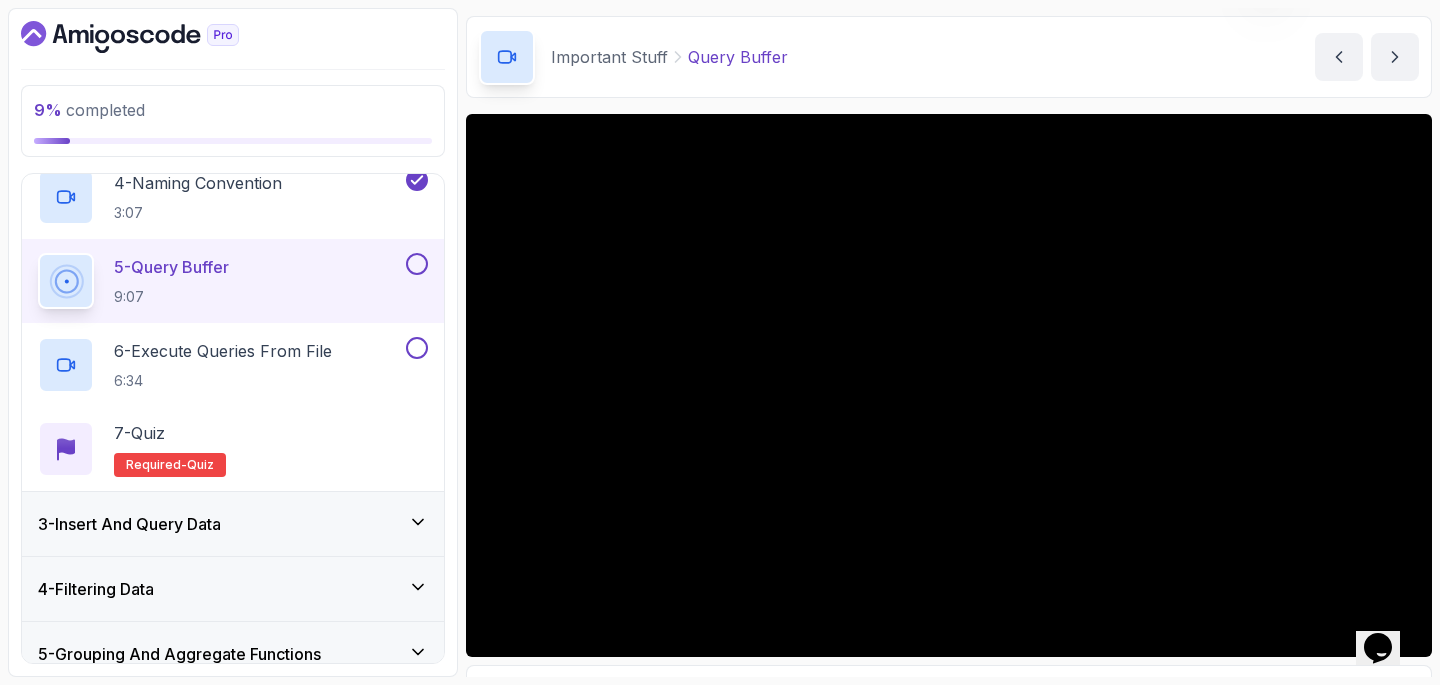 scroll, scrollTop: 70, scrollLeft: 0, axis: vertical 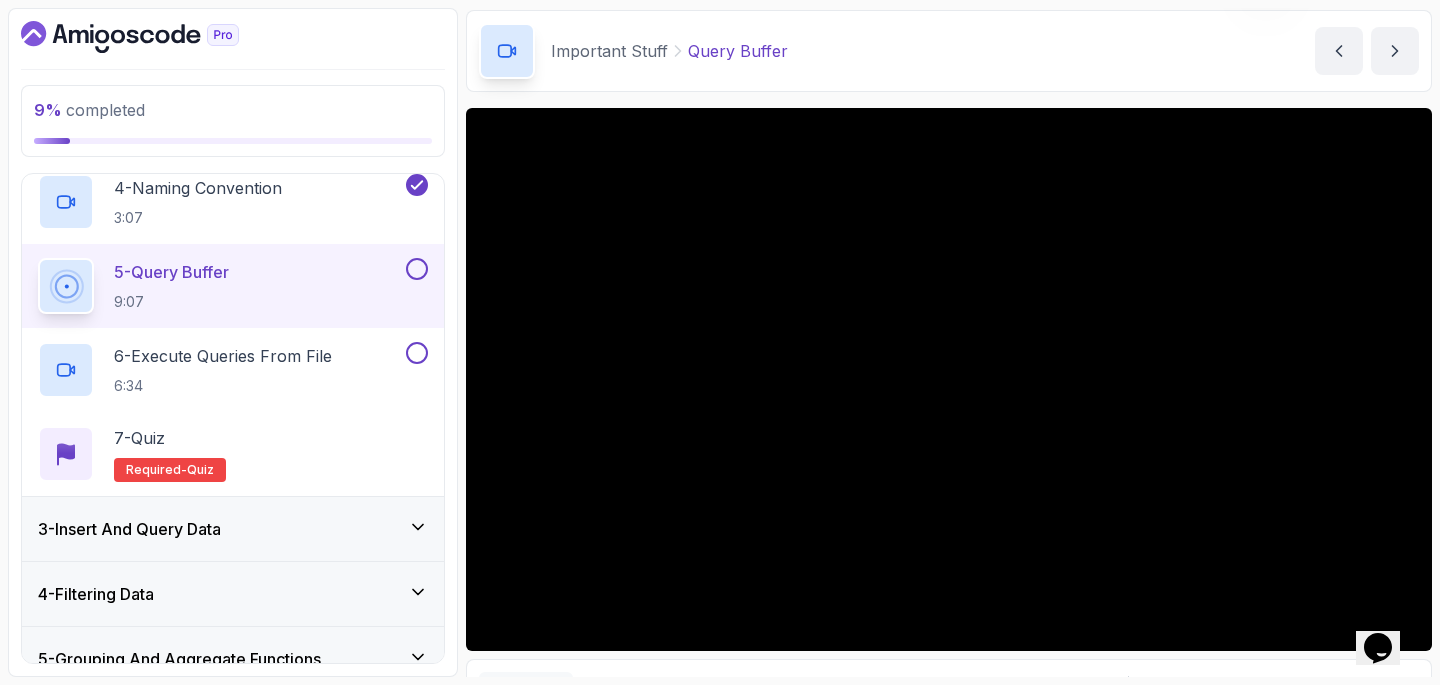 click at bounding box center (417, 269) 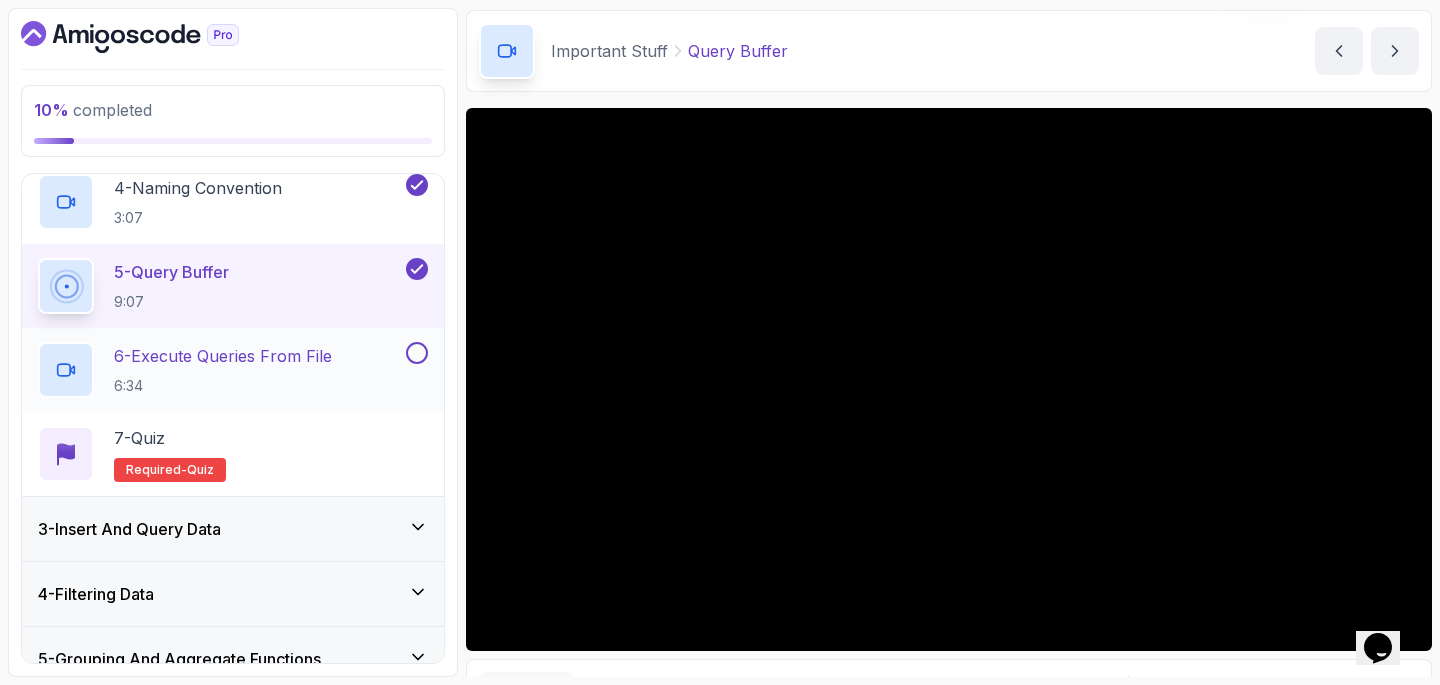 click on "6  -  Execute Queries From File 6:34" at bounding box center [220, 370] 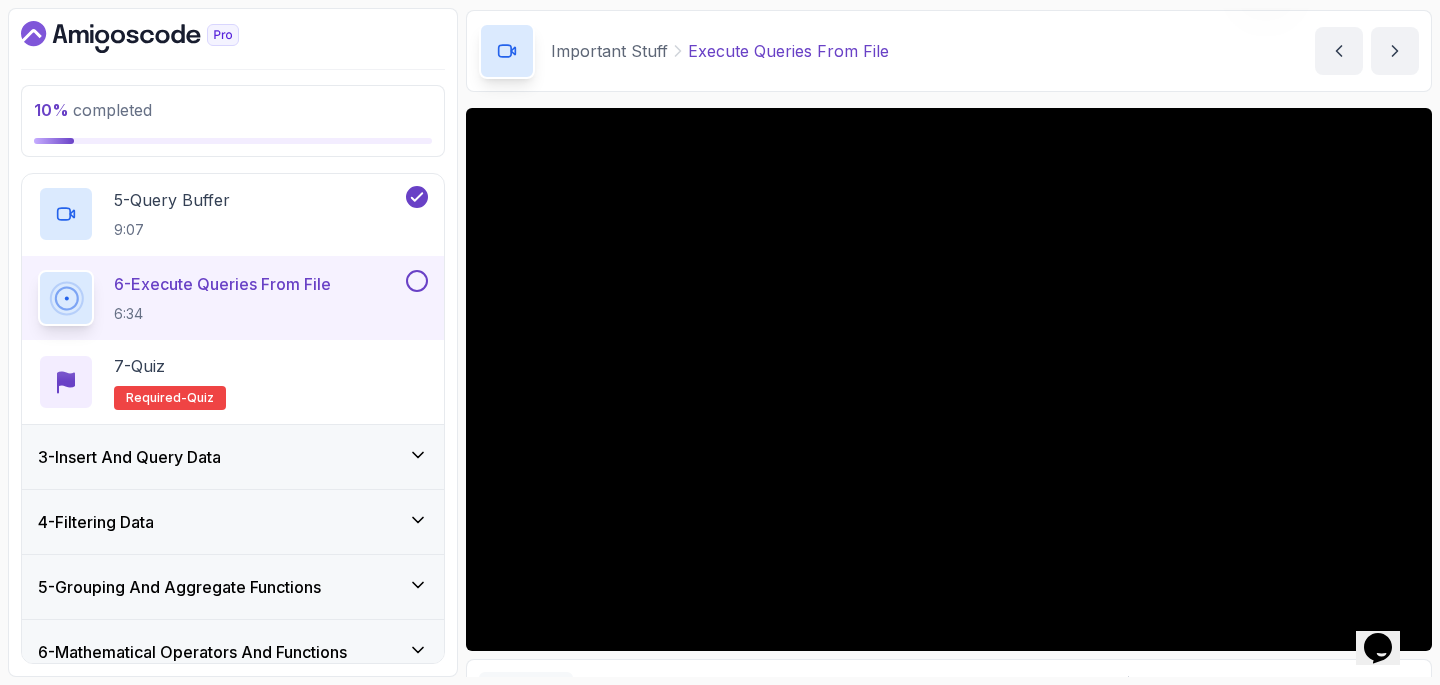 scroll, scrollTop: 473, scrollLeft: 0, axis: vertical 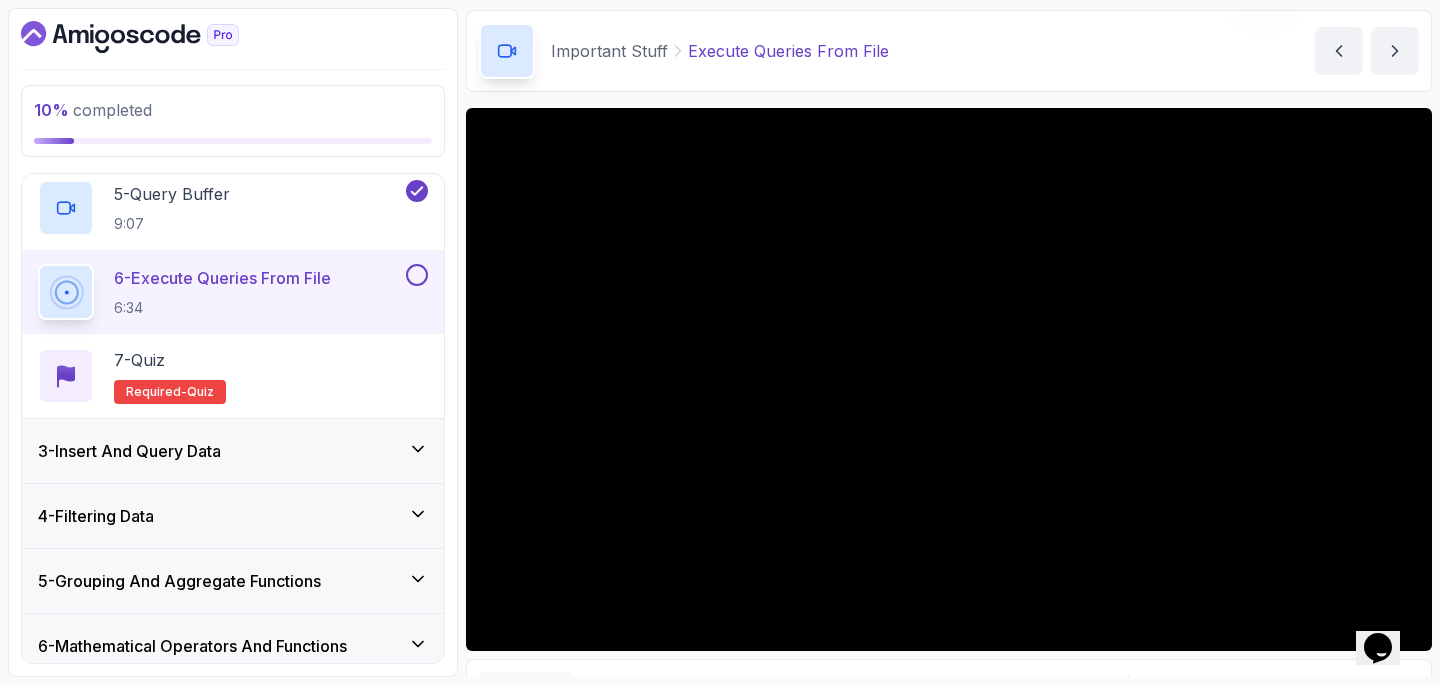 click on "3  -  Insert And Query Data" at bounding box center (233, 451) 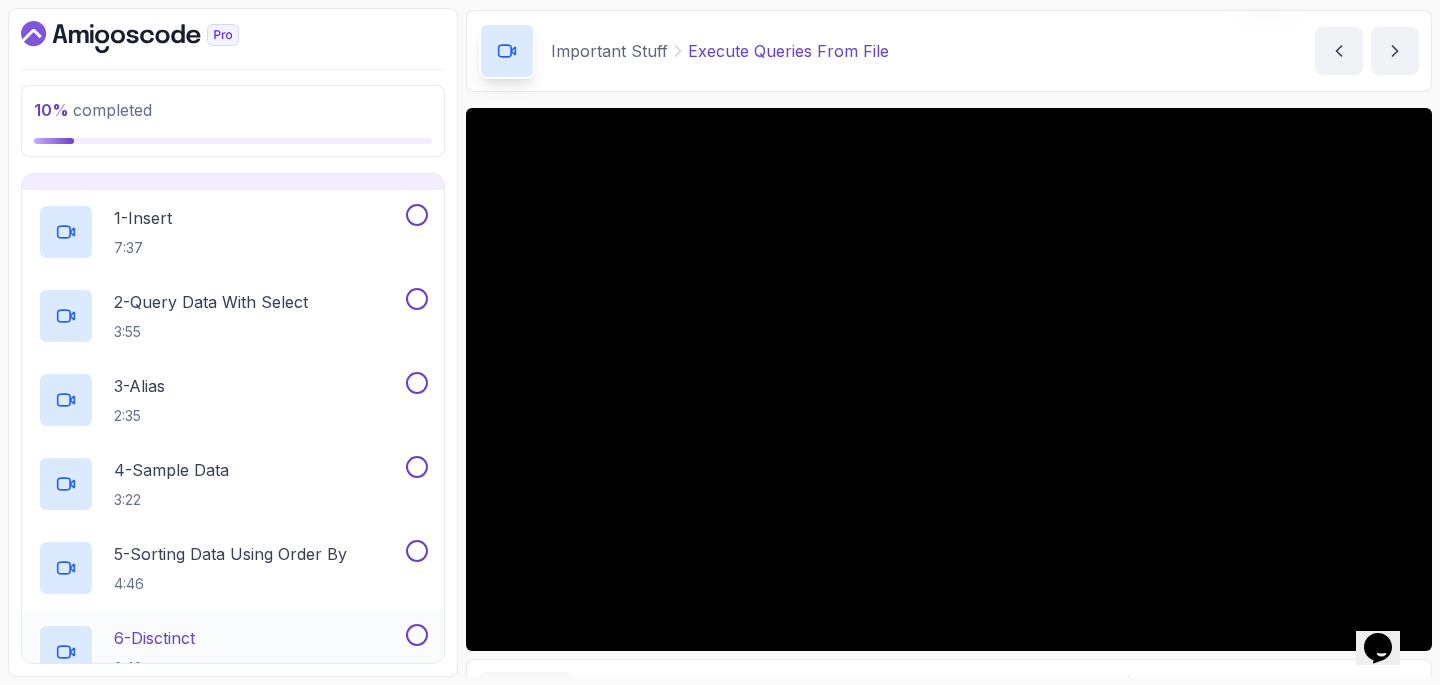 scroll, scrollTop: 176, scrollLeft: 0, axis: vertical 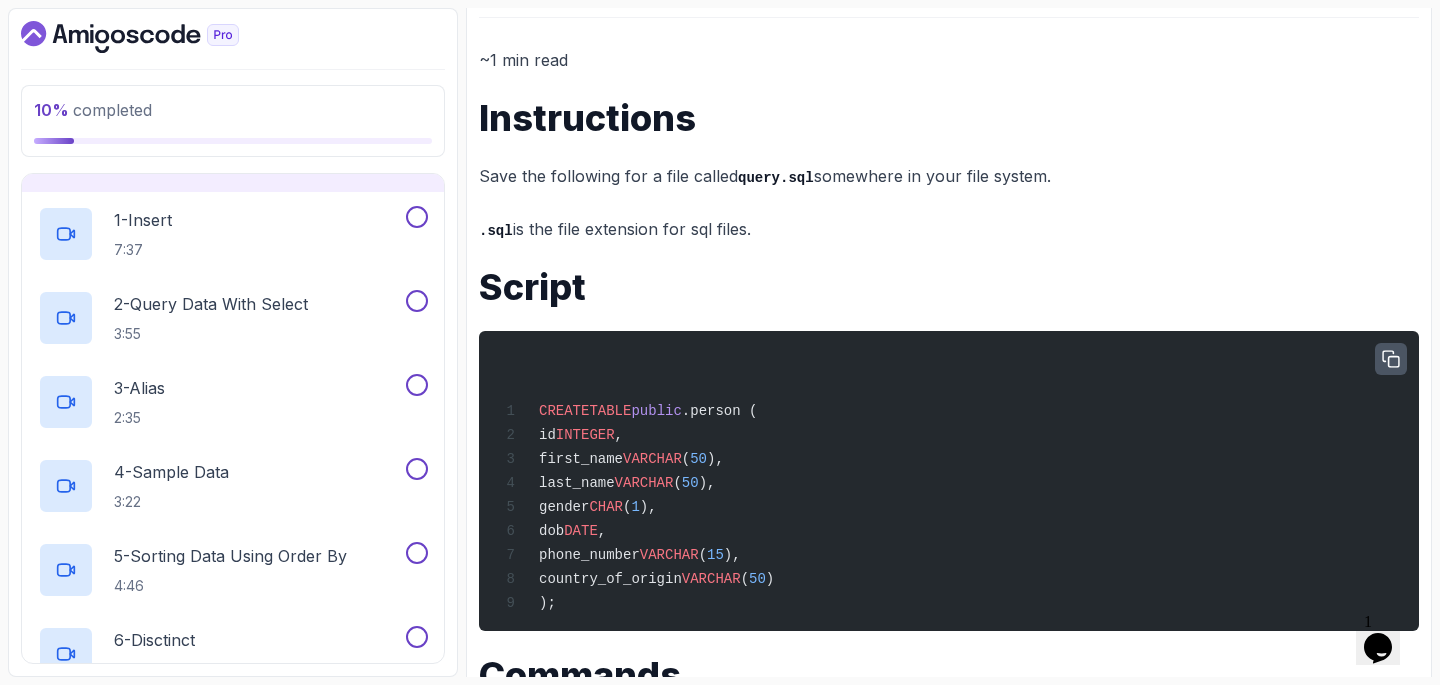 click 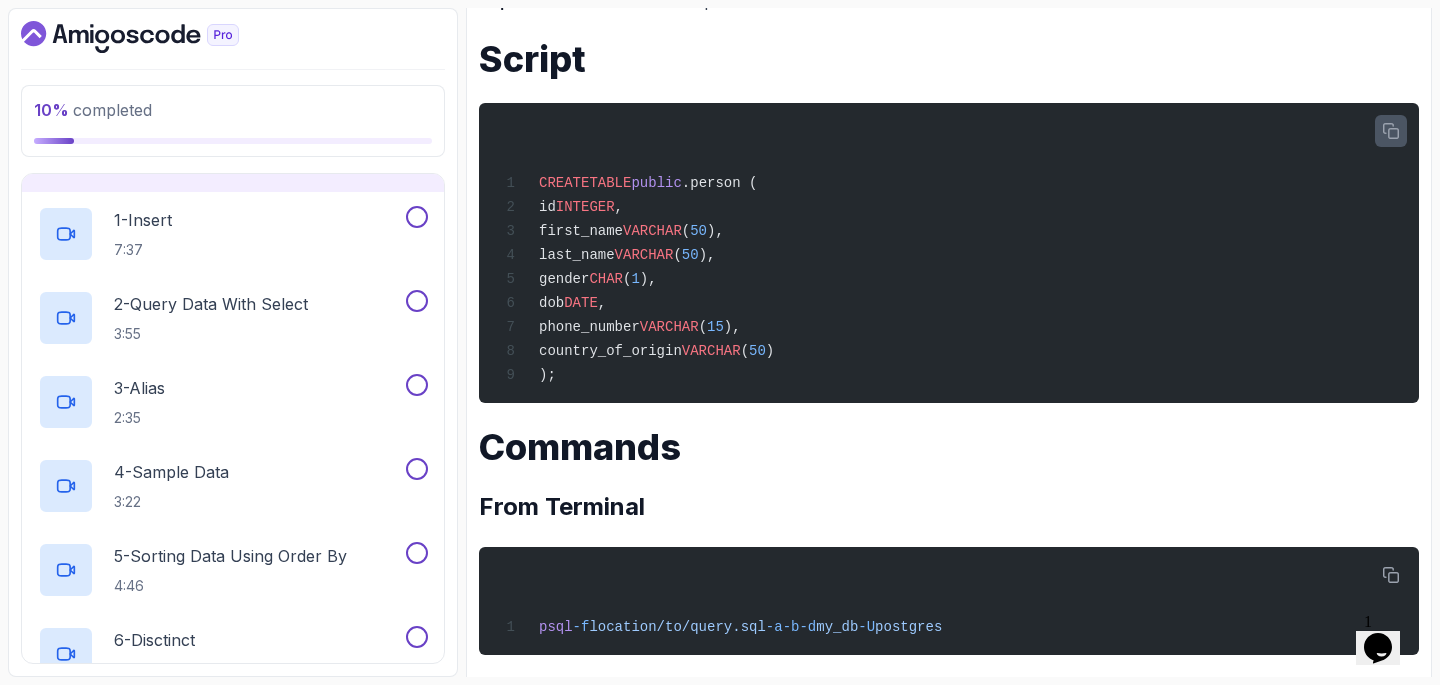scroll, scrollTop: 1009, scrollLeft: 0, axis: vertical 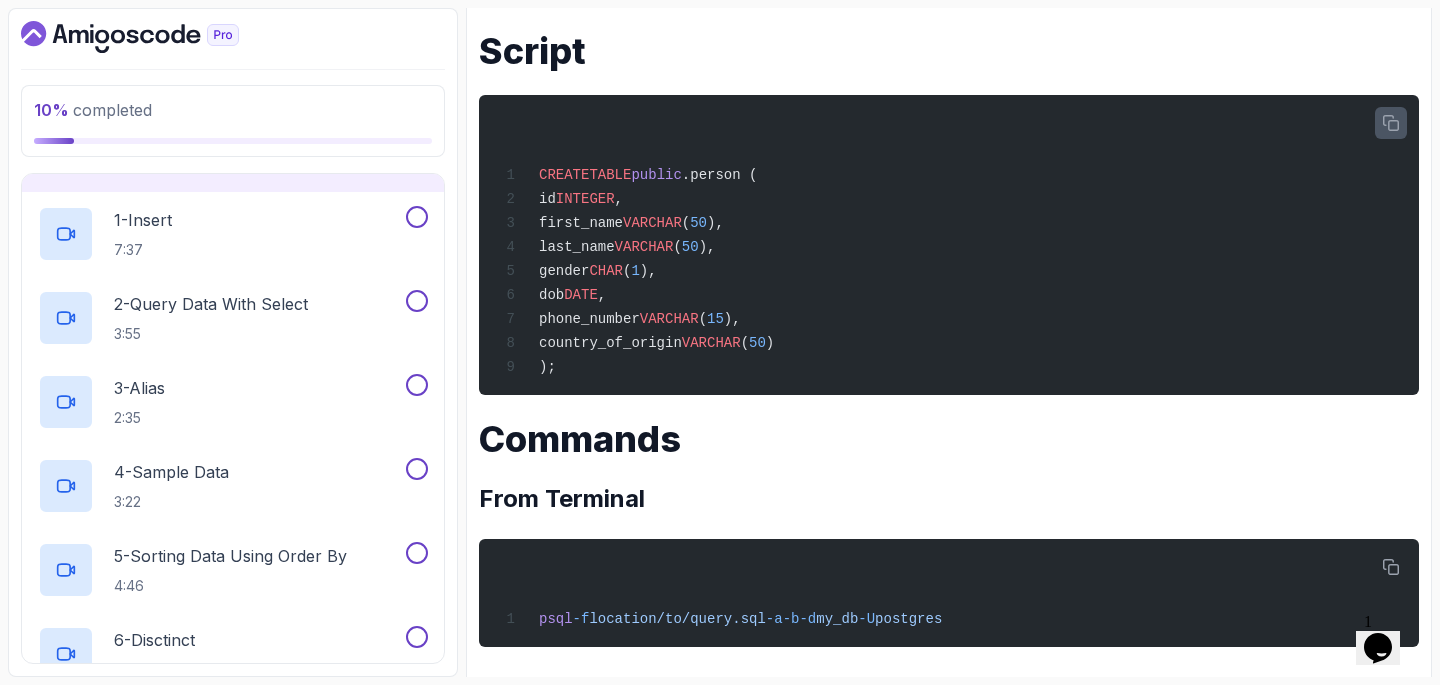 click 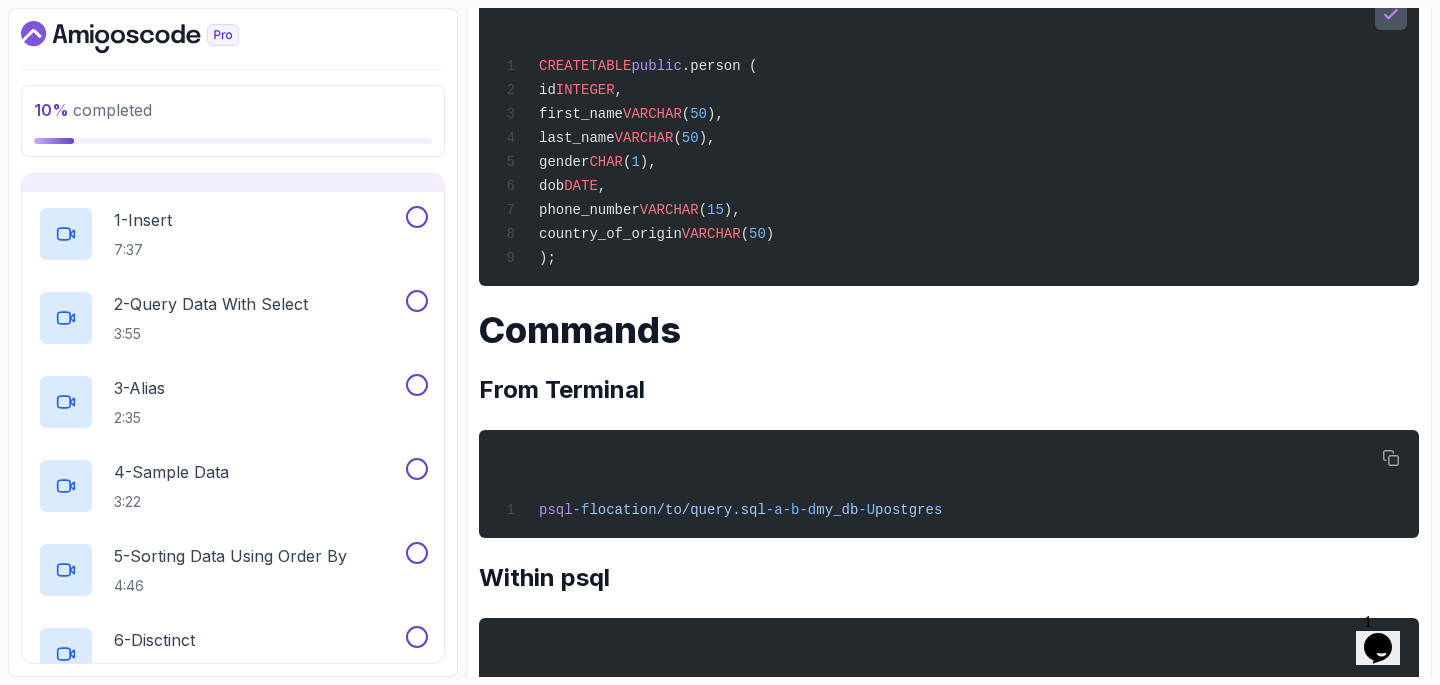 scroll, scrollTop: 1201, scrollLeft: 0, axis: vertical 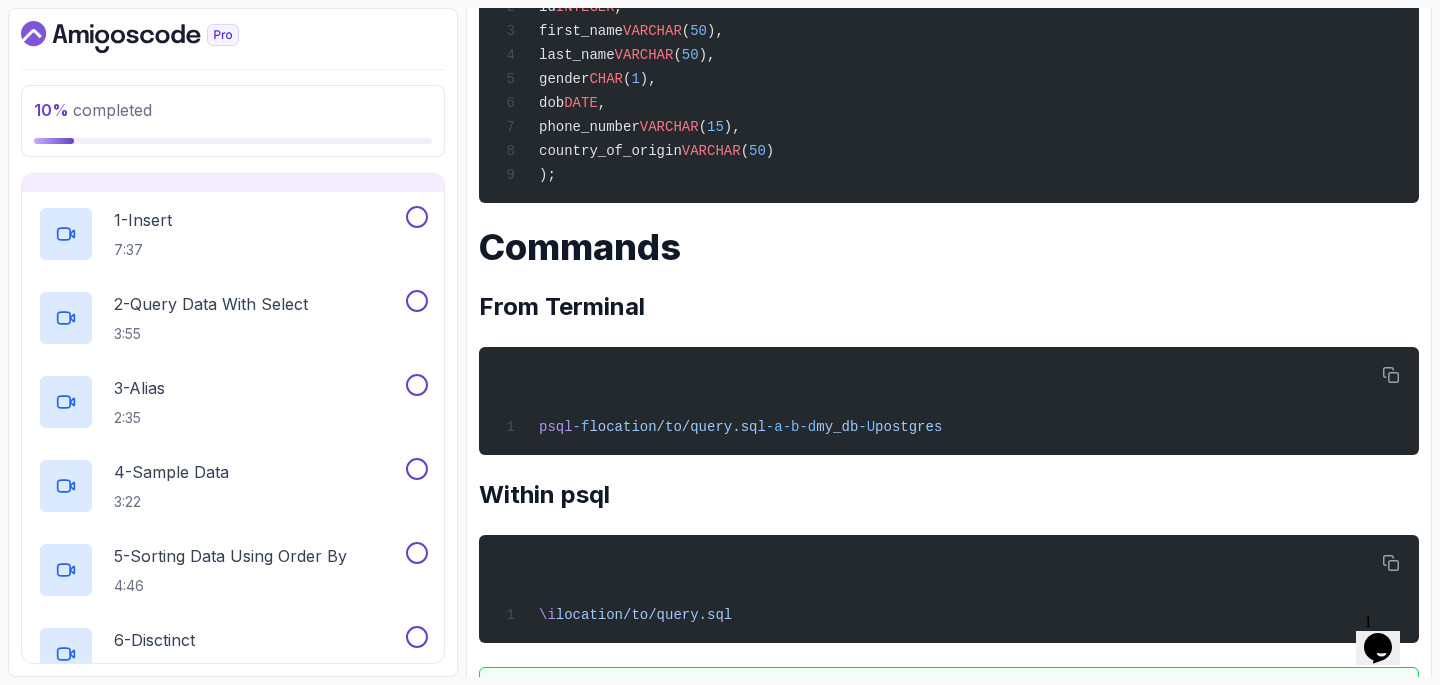 type 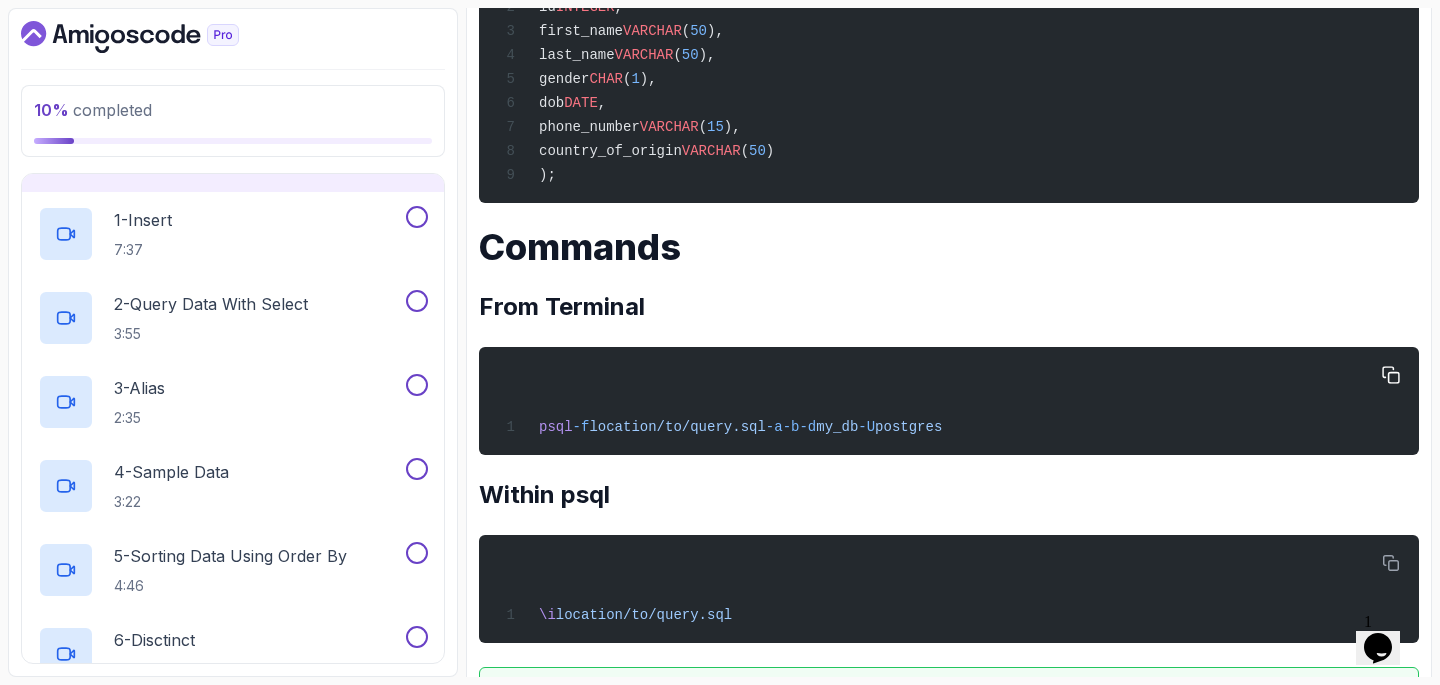 click on "location/to/query.sql" at bounding box center (677, 427) 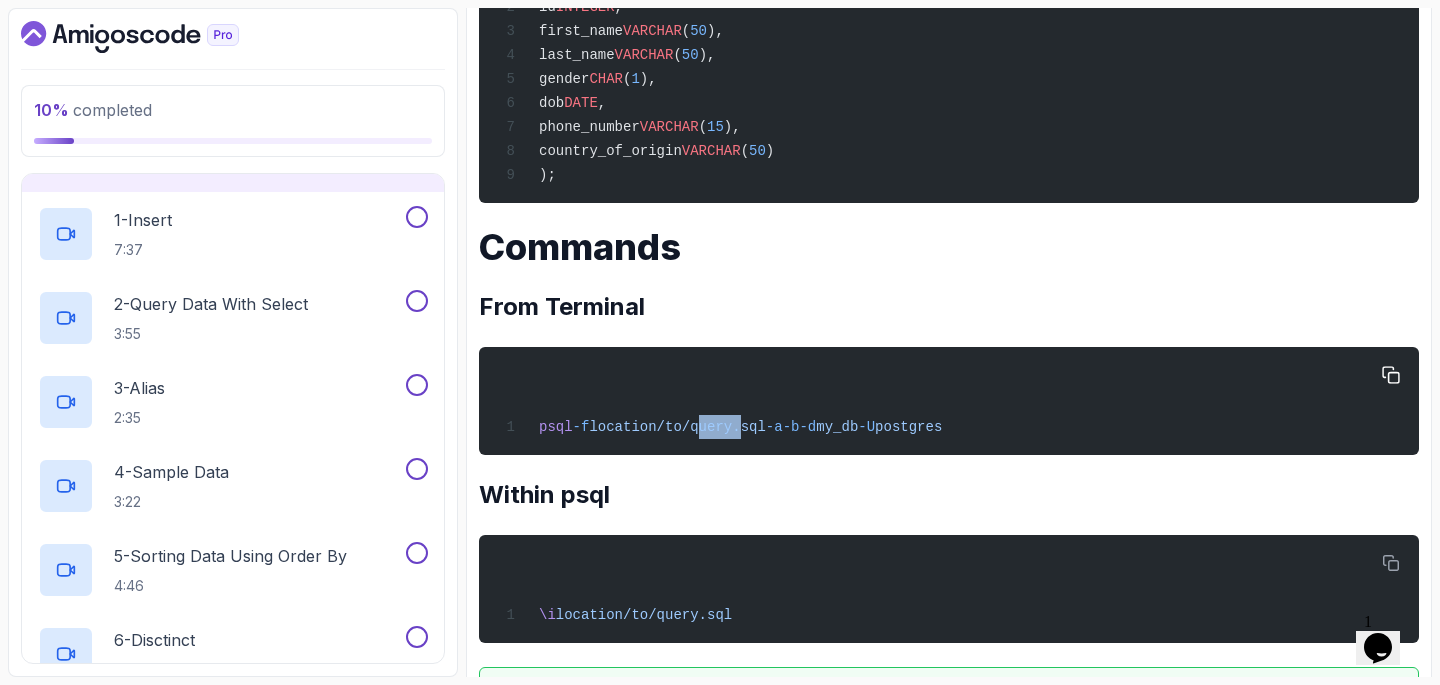 click on "location/to/query.sql" at bounding box center (677, 427) 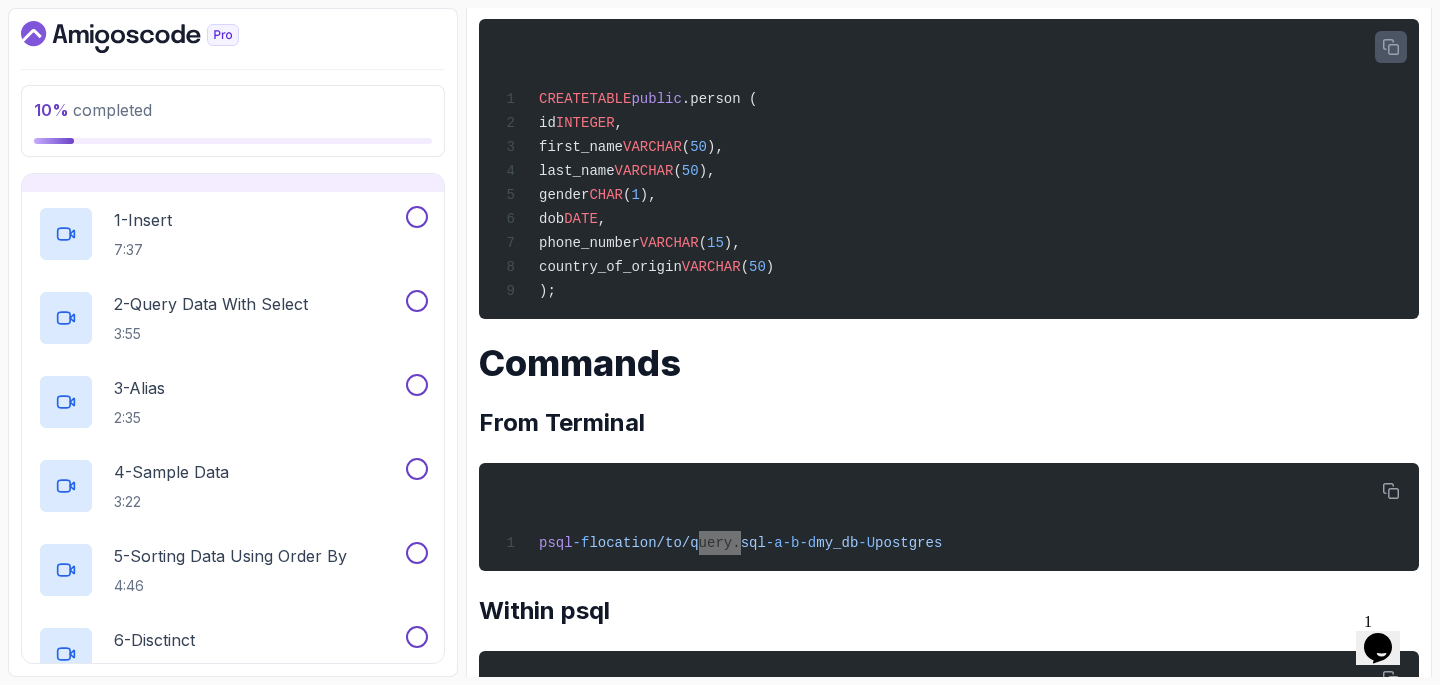 scroll, scrollTop: 1226, scrollLeft: 0, axis: vertical 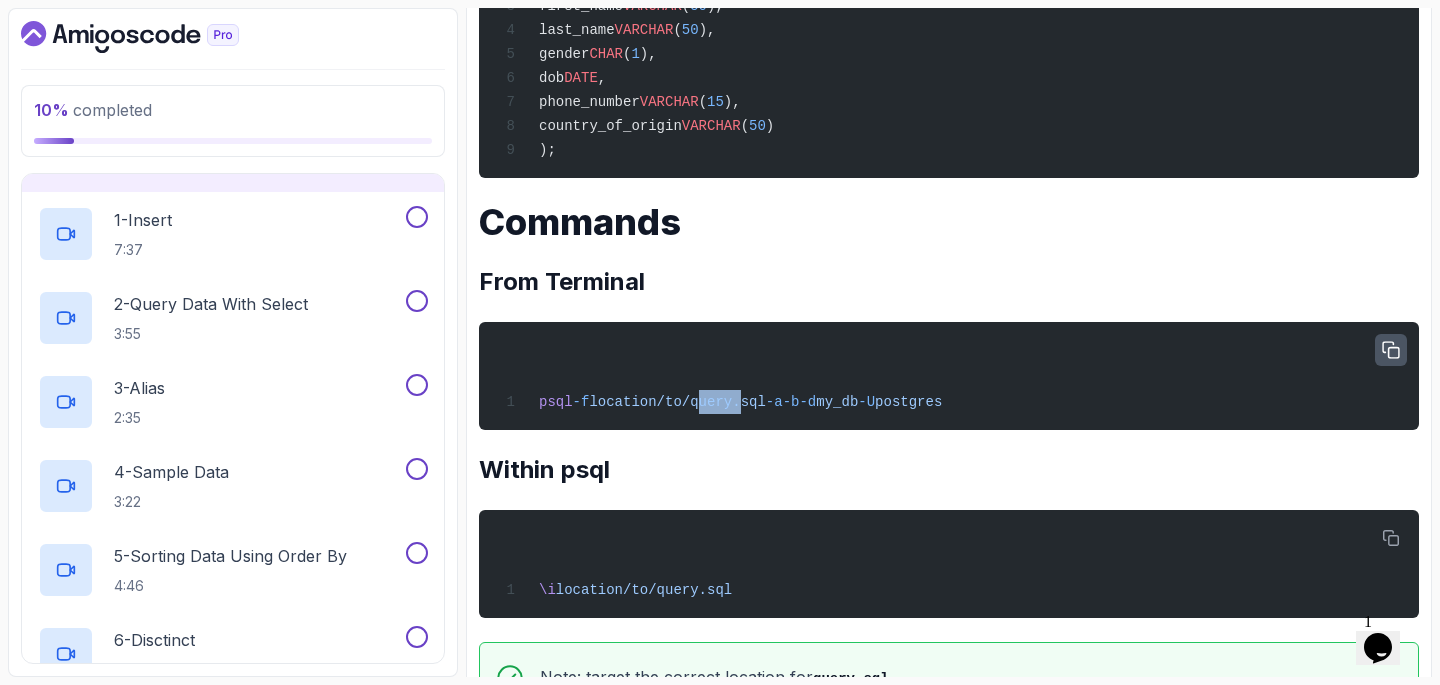 click 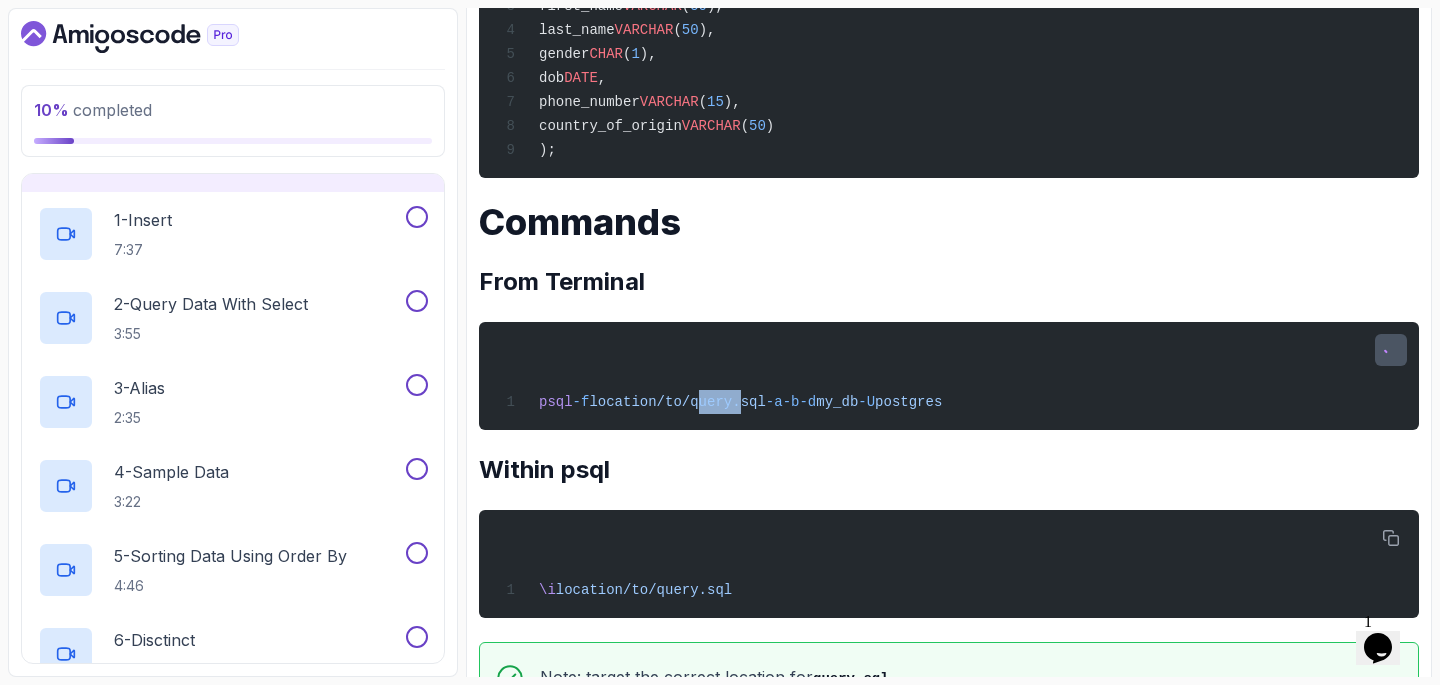 click 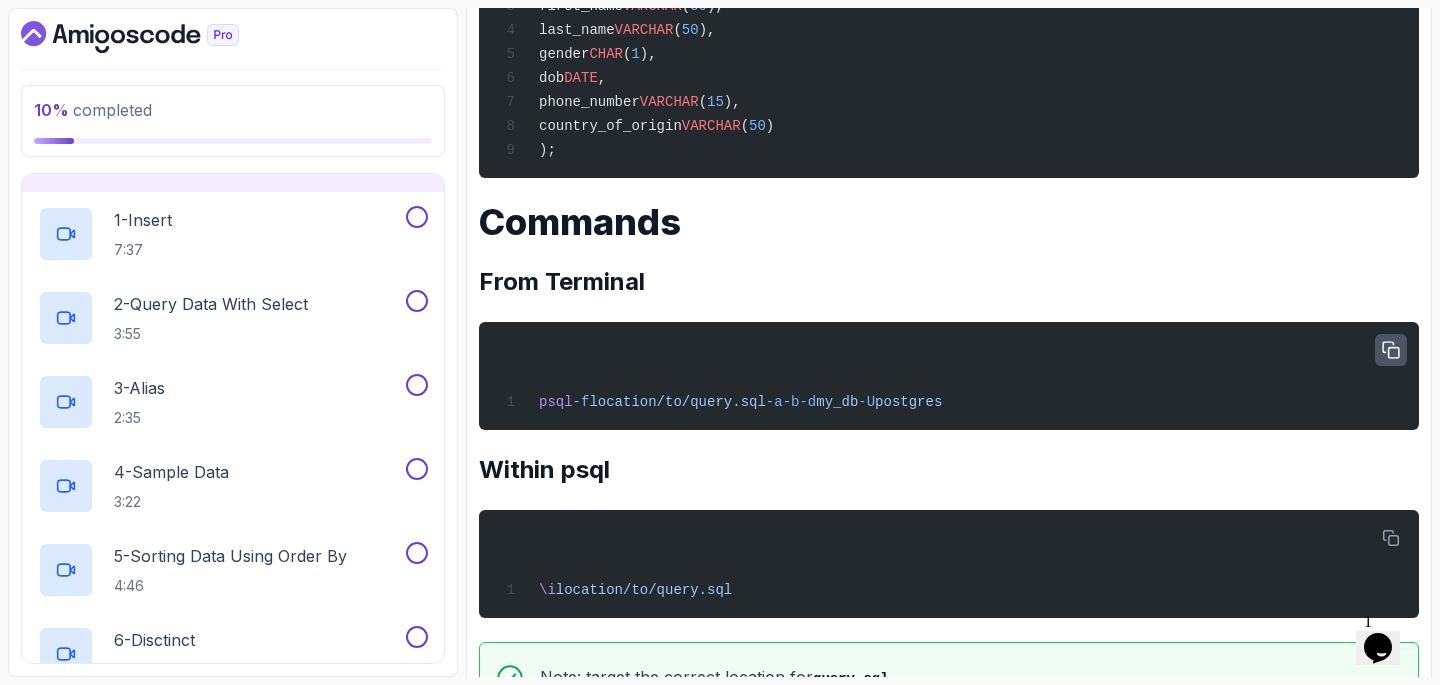click on "psql  -f  location/to/query.sql  -a  -b  -d  my_db  -U  postgres" at bounding box center (949, 376) 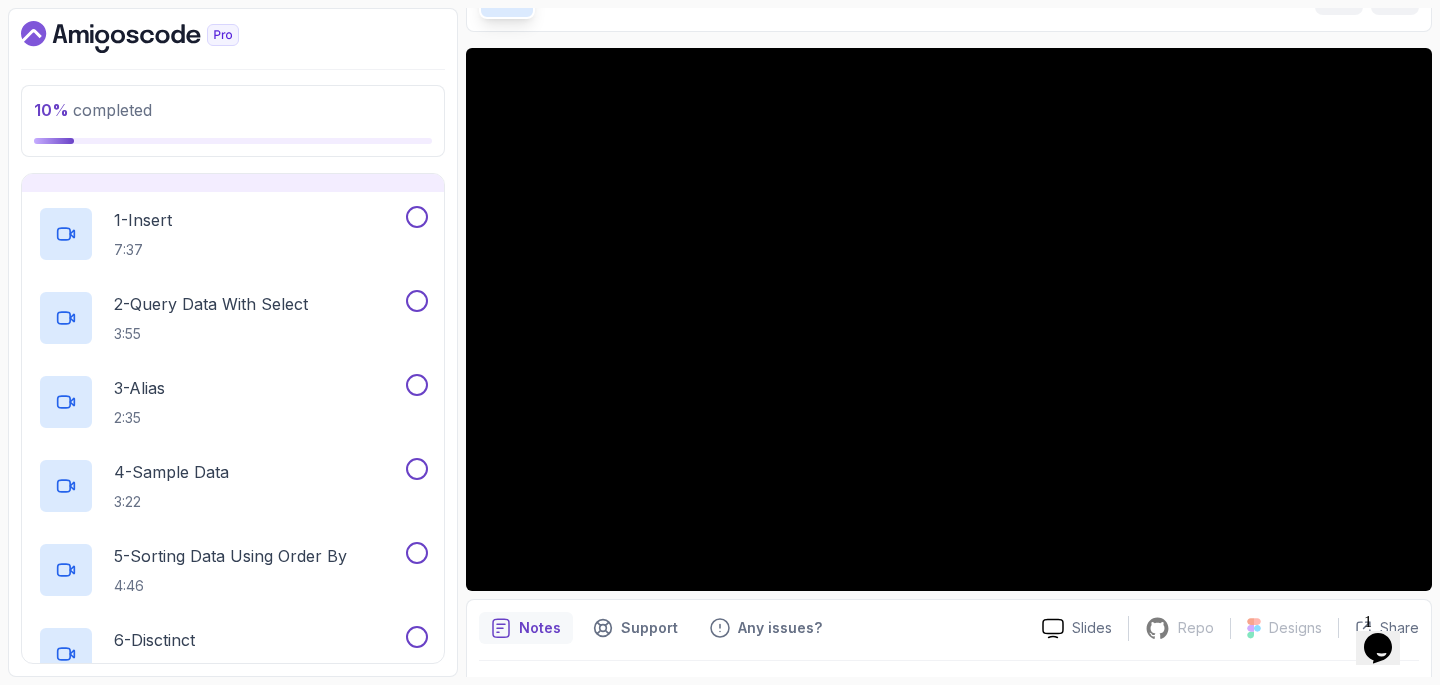 scroll, scrollTop: 139, scrollLeft: 0, axis: vertical 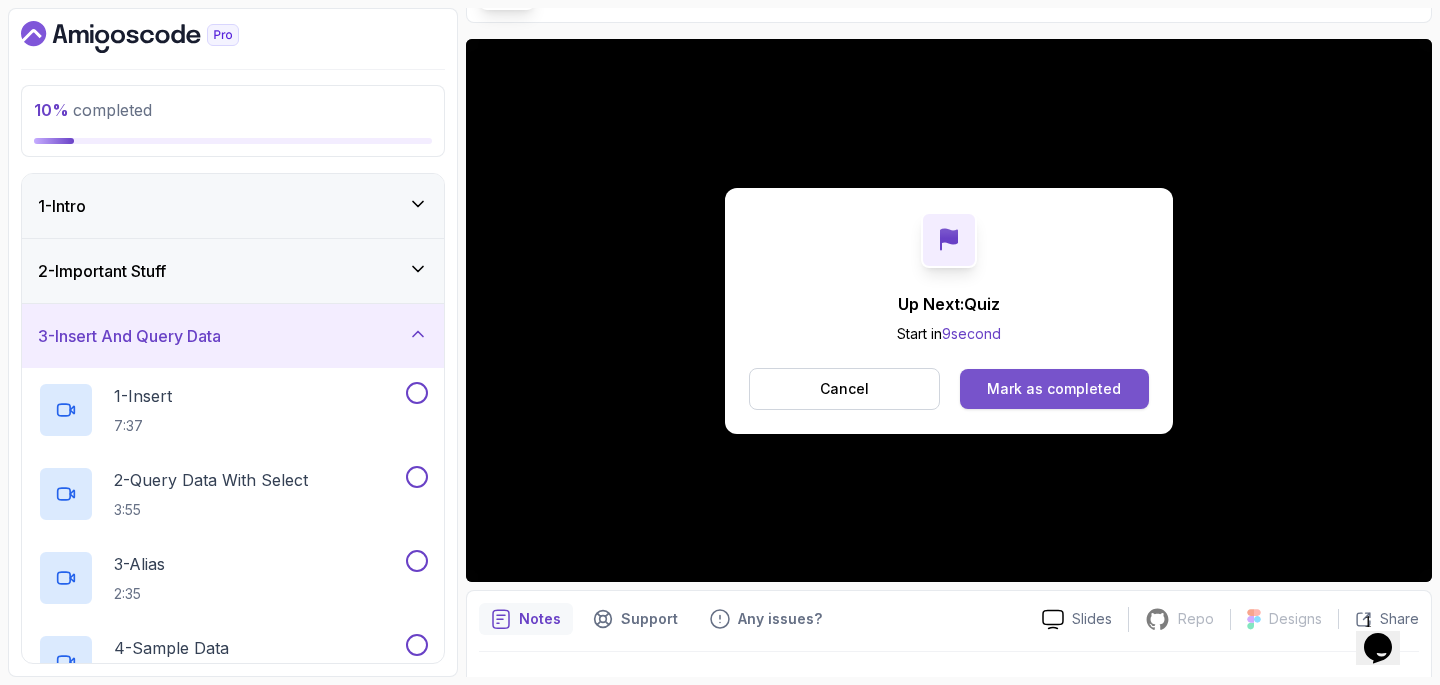 click on "Mark as completed" at bounding box center [1054, 389] 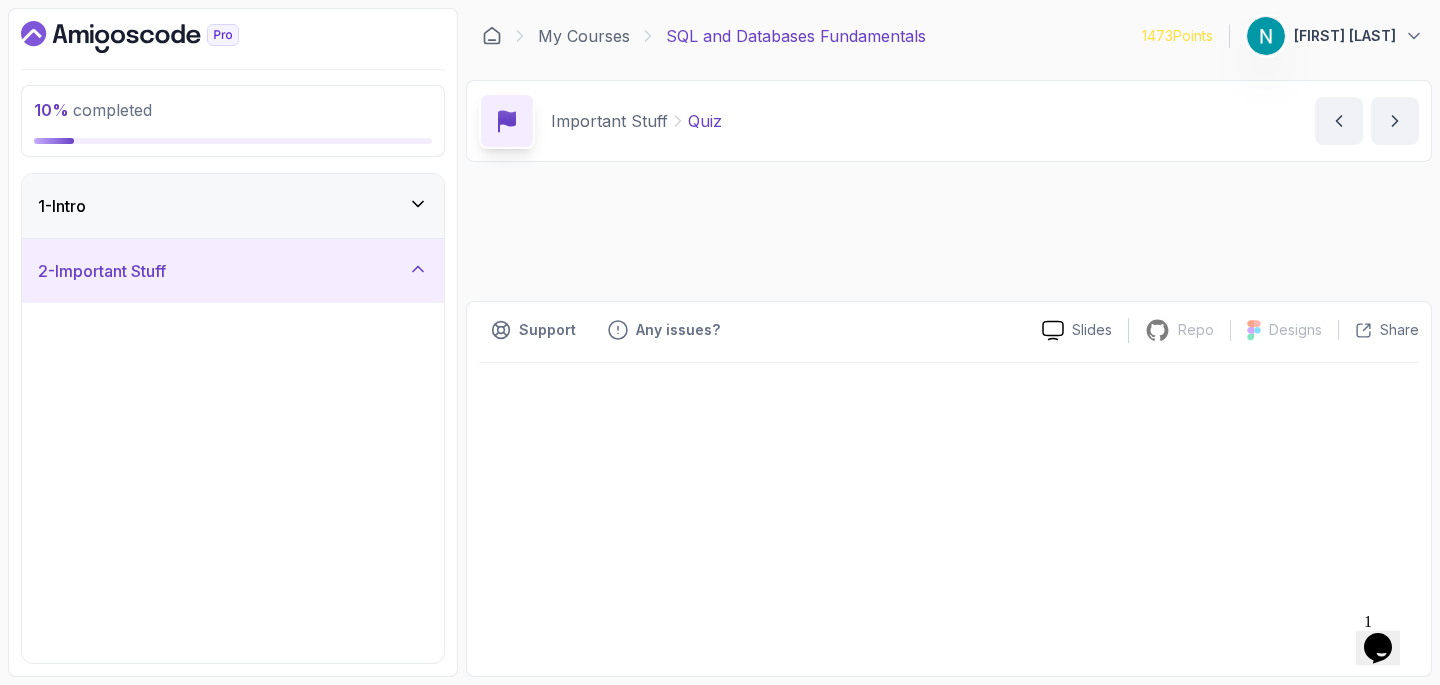scroll, scrollTop: 0, scrollLeft: 0, axis: both 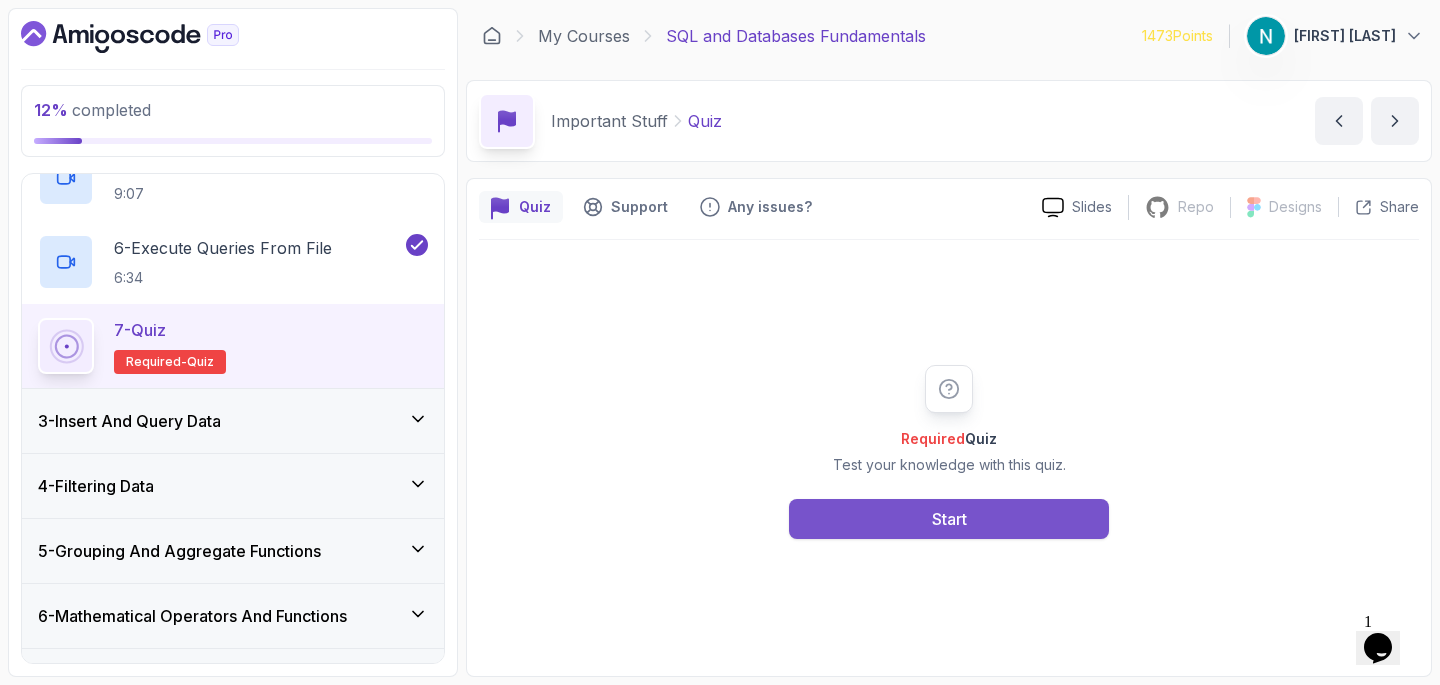 click on "Start" at bounding box center (949, 519) 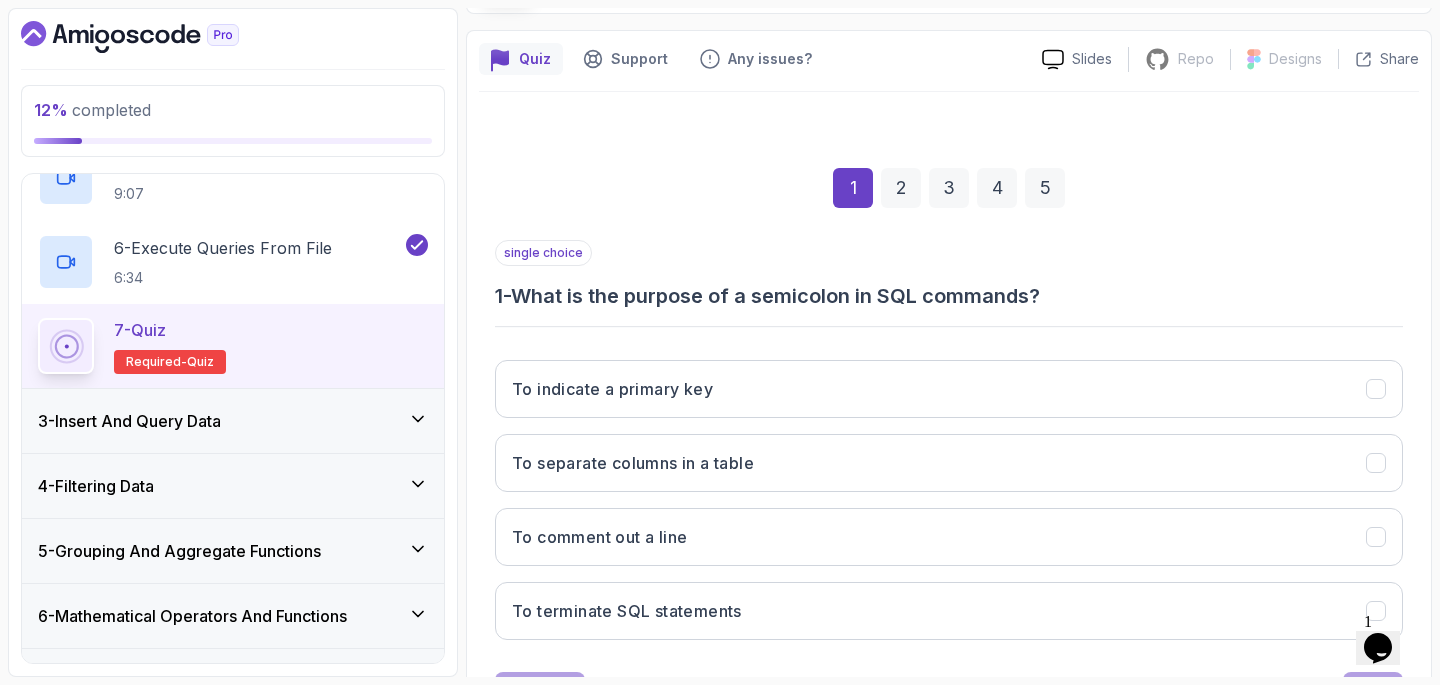 scroll, scrollTop: 158, scrollLeft: 0, axis: vertical 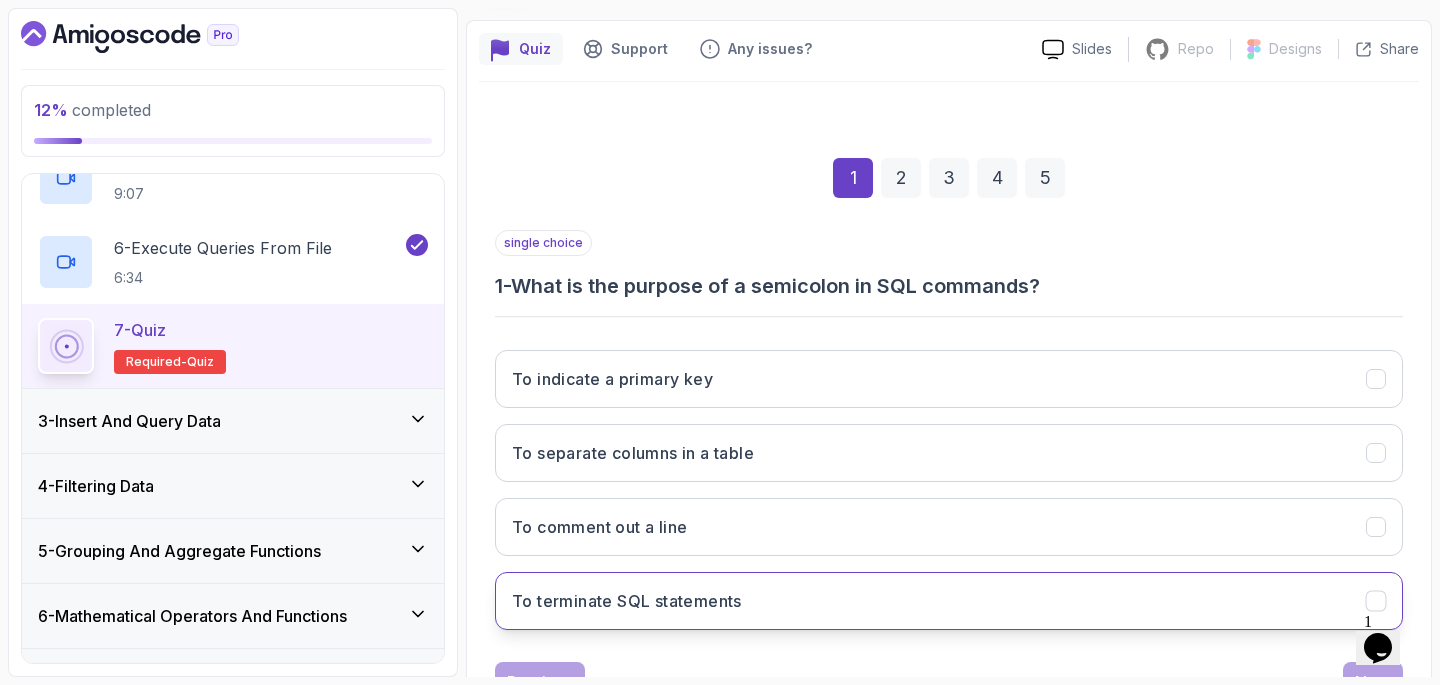 click on "To terminate SQL statements" at bounding box center (949, 601) 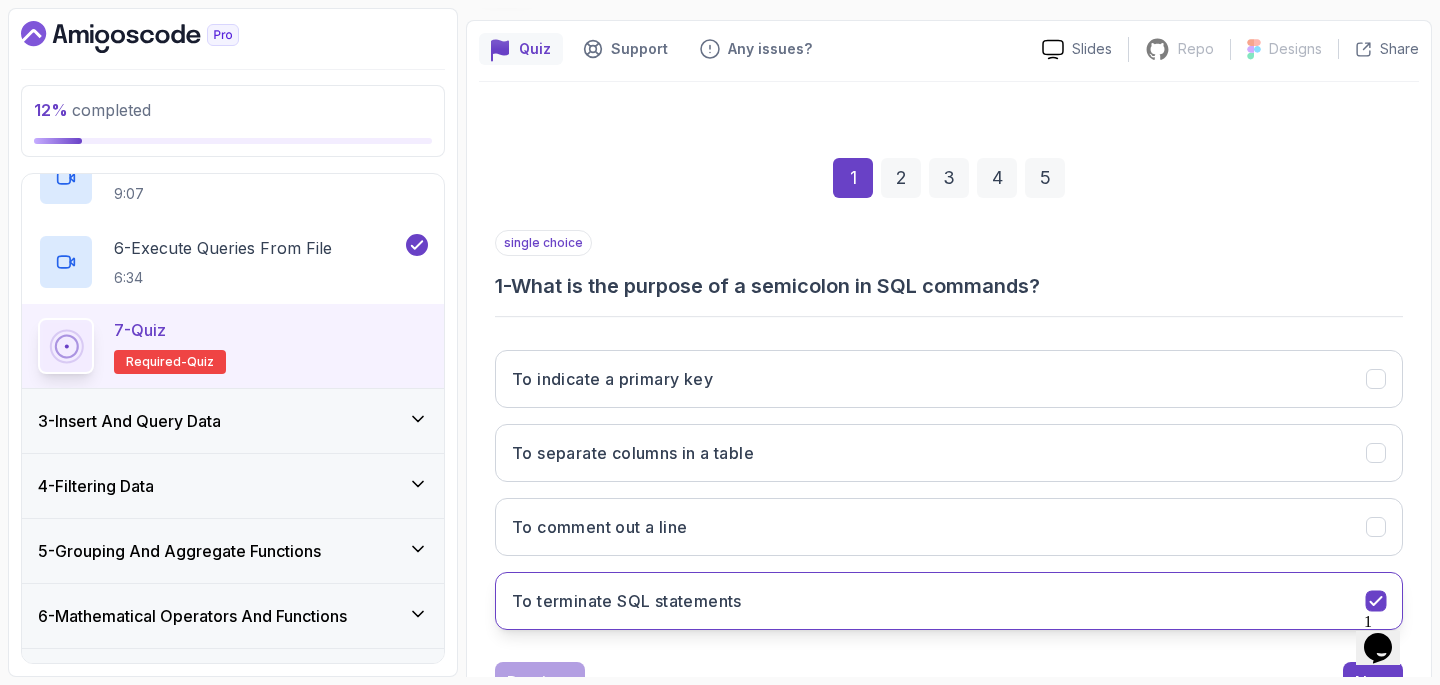 scroll, scrollTop: 240, scrollLeft: 0, axis: vertical 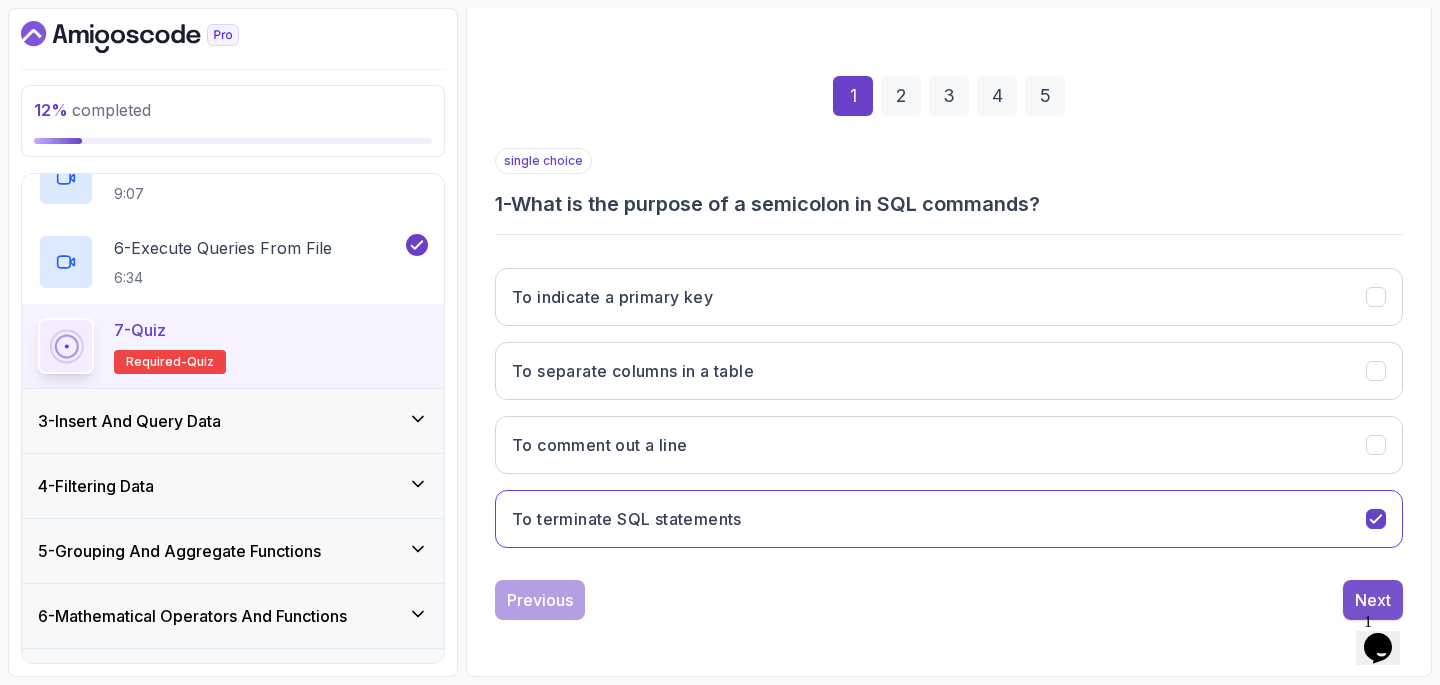 click on "Next" at bounding box center [1373, 600] 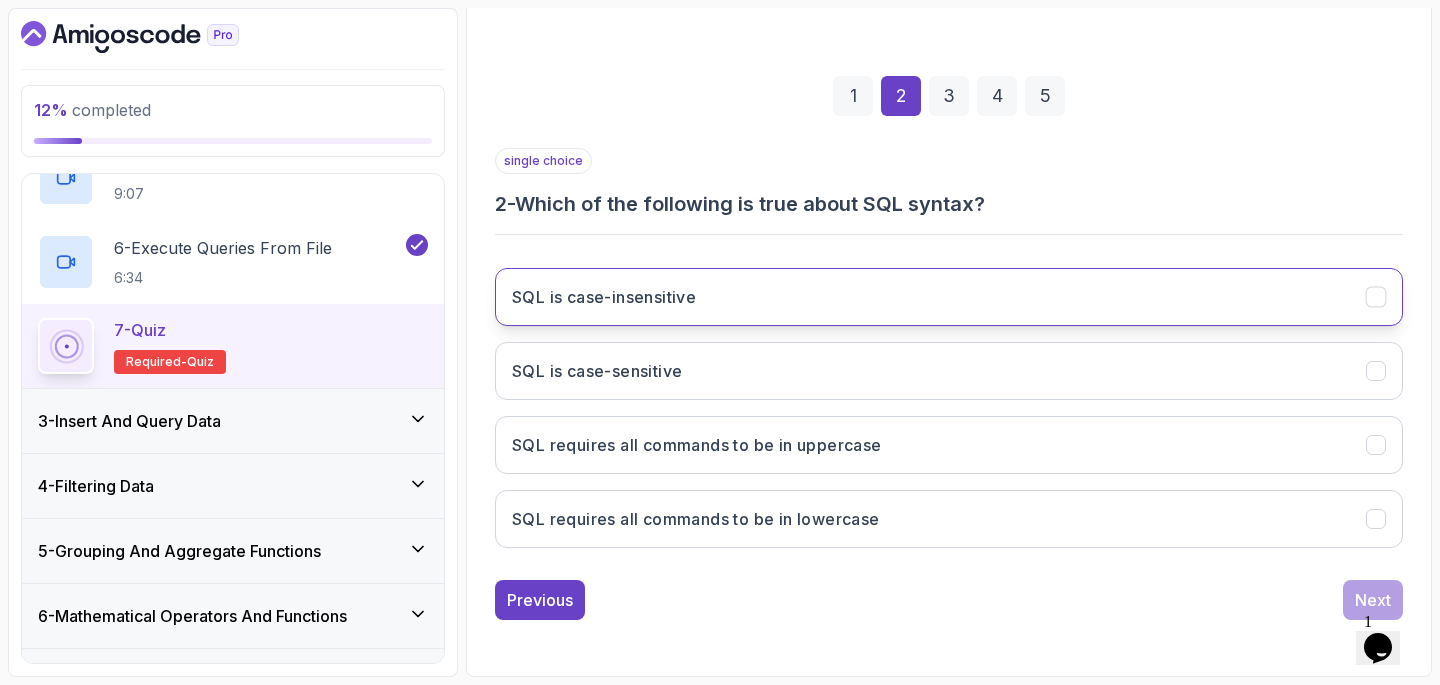 click on "SQL is case-insensitive" at bounding box center (949, 297) 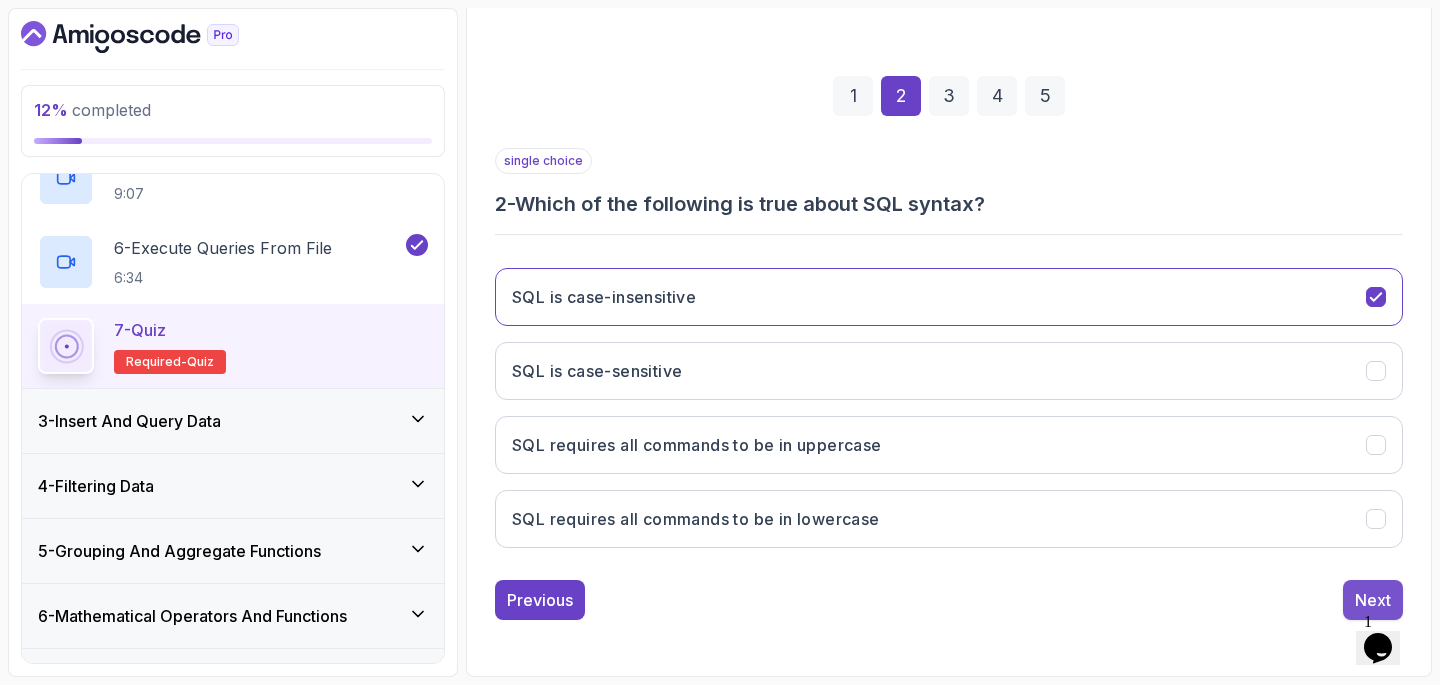 click on "Next" at bounding box center (1373, 600) 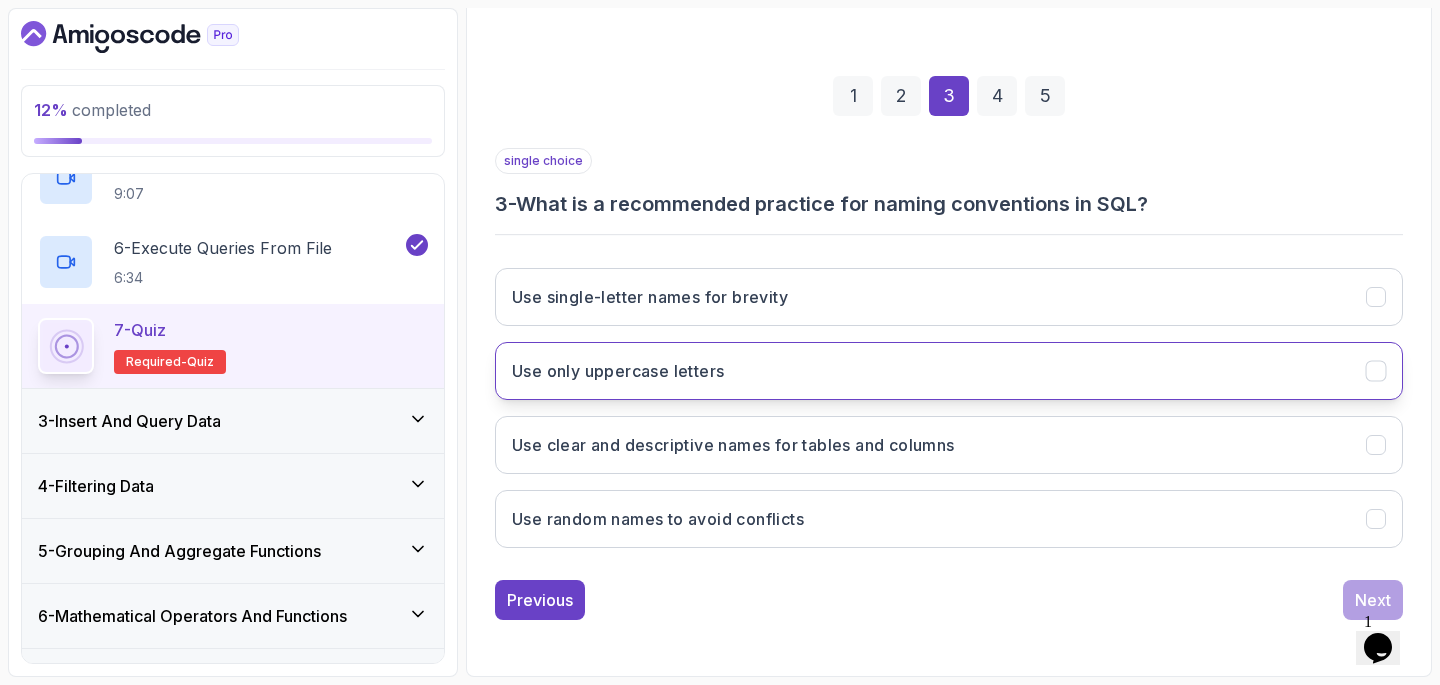 click on "Use only uppercase letters" at bounding box center [949, 371] 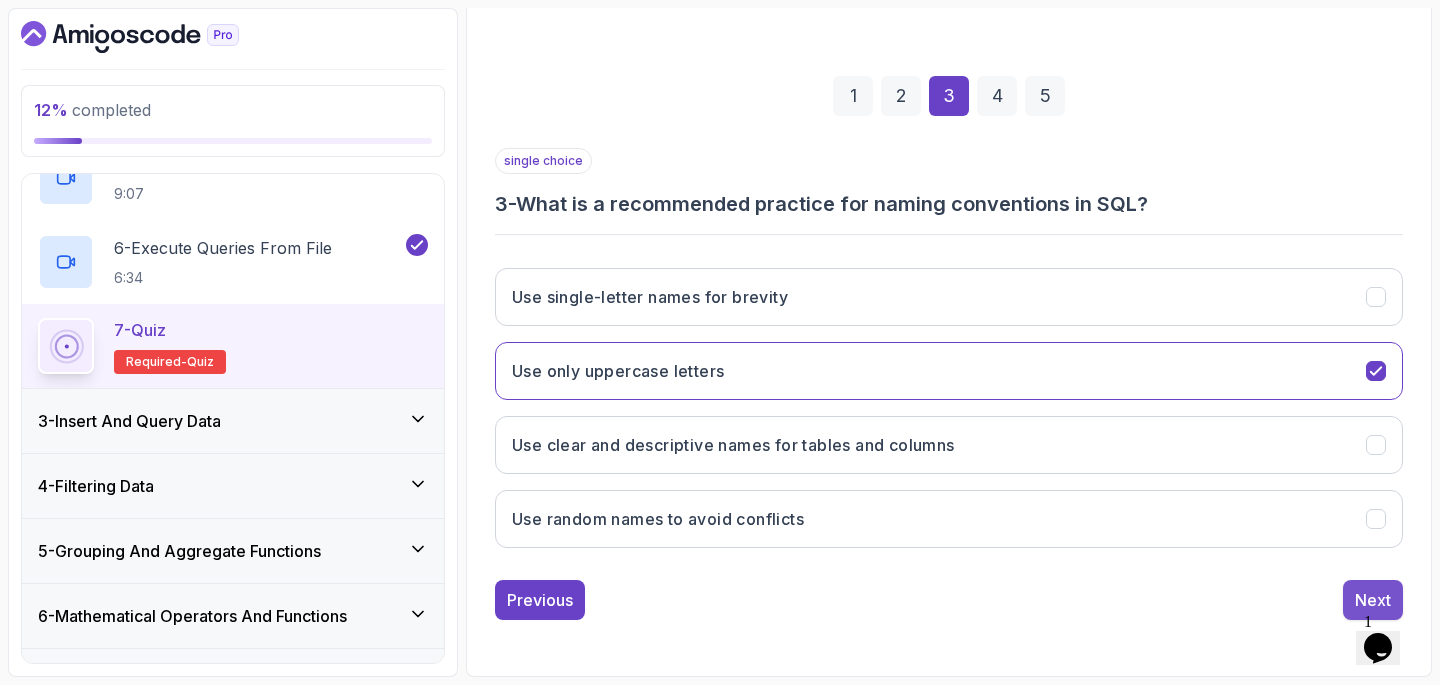 click on "Next" at bounding box center [1373, 600] 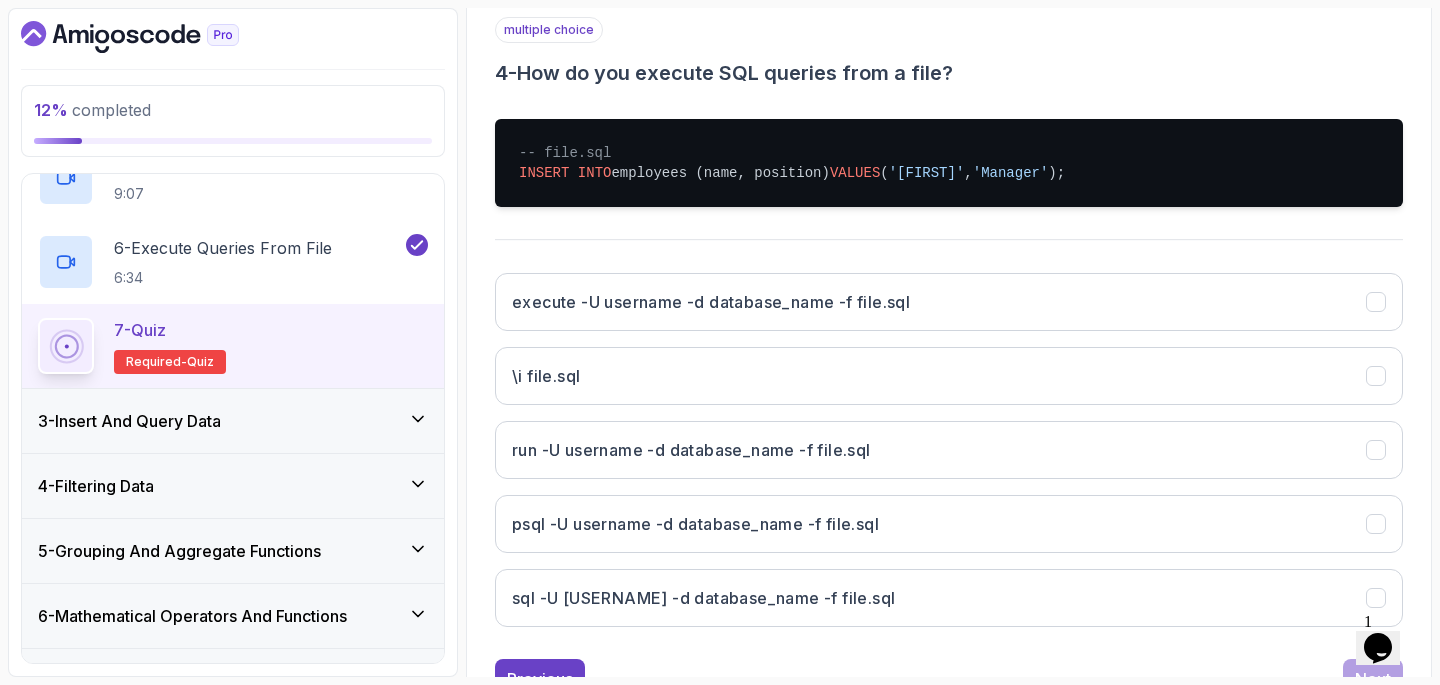 scroll, scrollTop: 383, scrollLeft: 0, axis: vertical 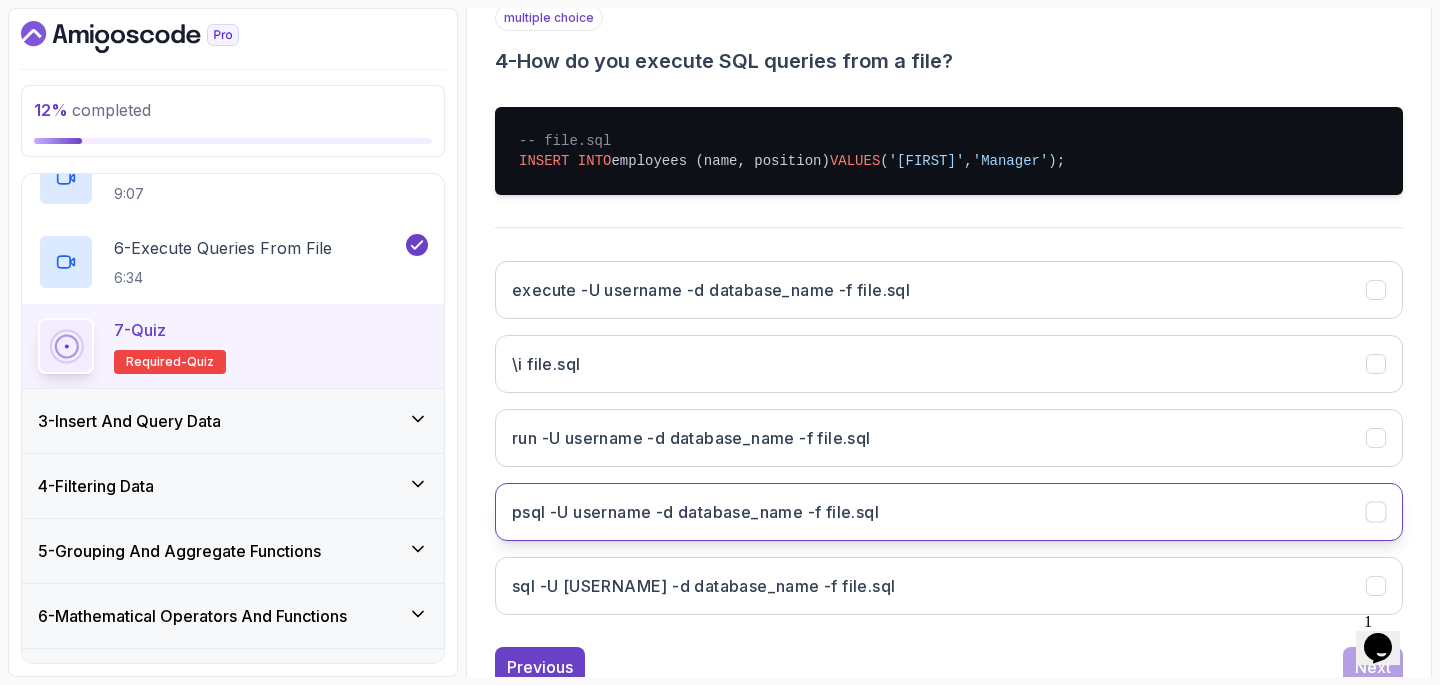 click on "psql -U username -d database_name -f file.sql" at bounding box center (695, 512) 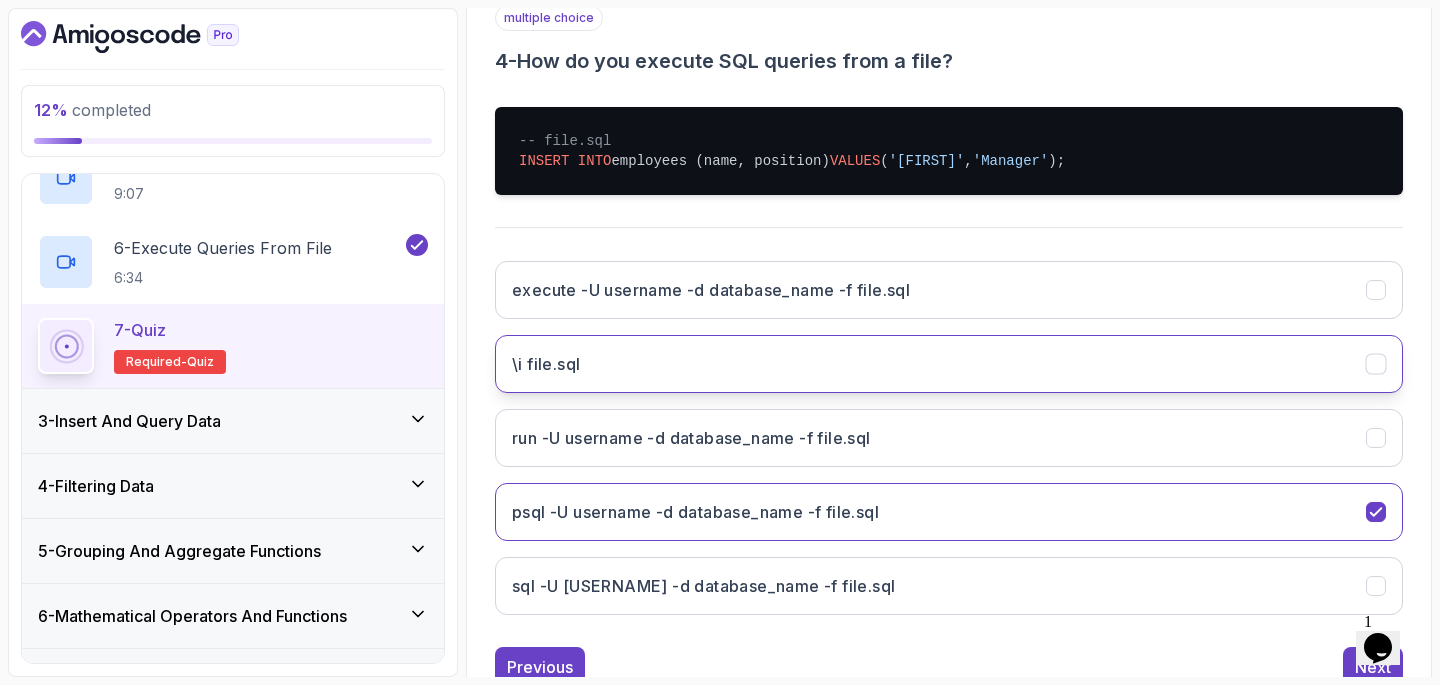click on "\i file.sql" 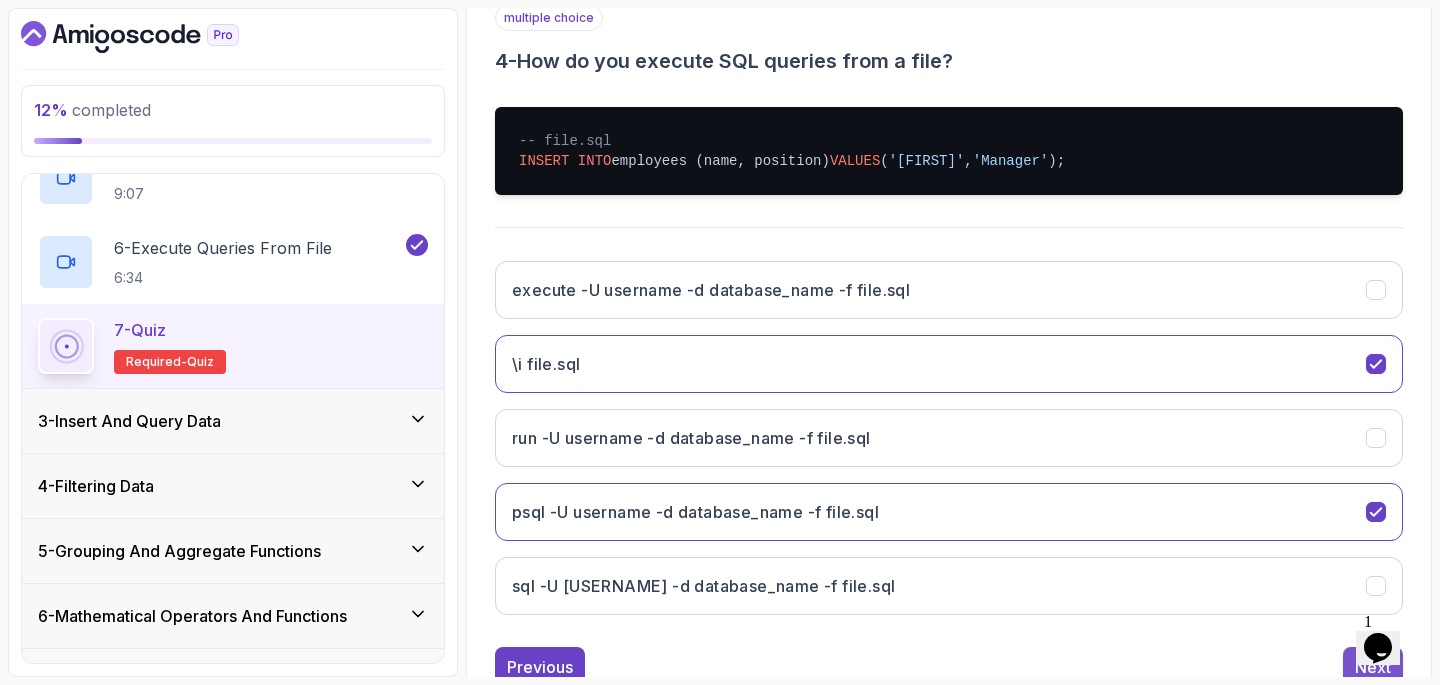 click on "Next" at bounding box center (1373, 667) 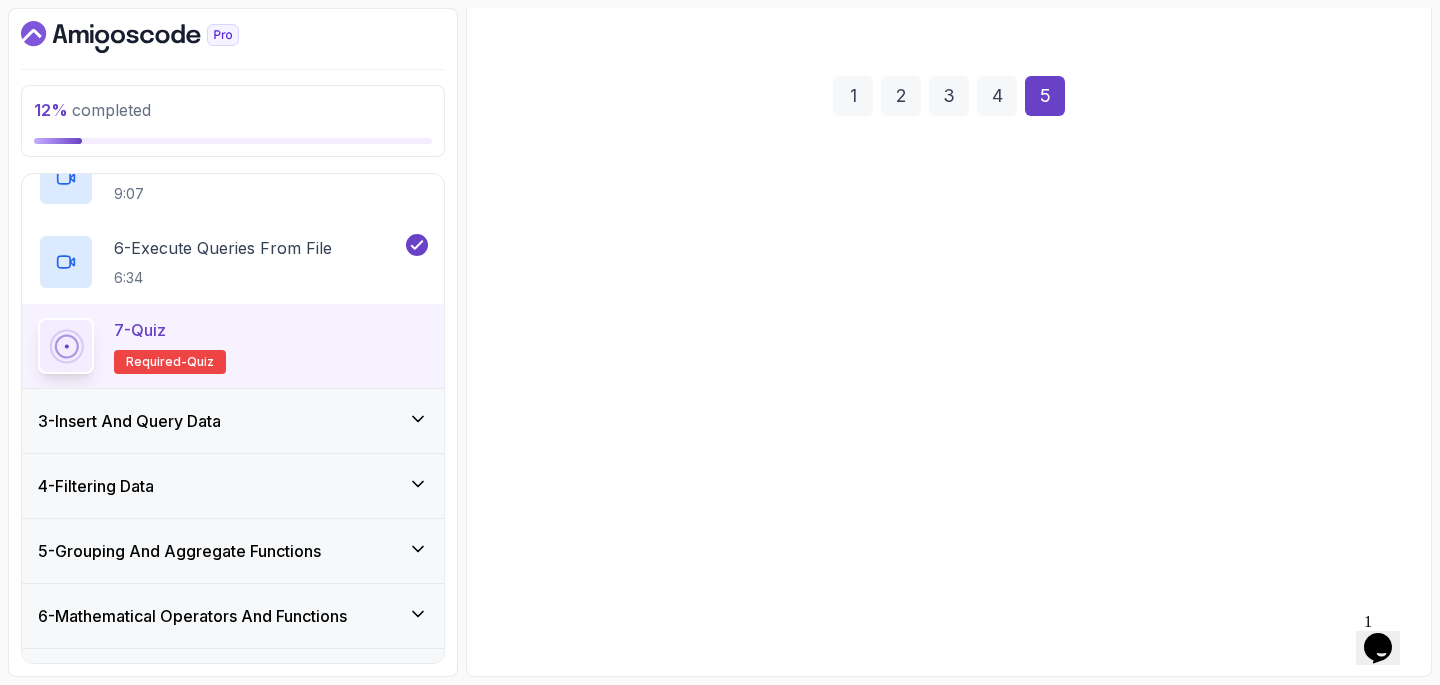 scroll, scrollTop: 240, scrollLeft: 0, axis: vertical 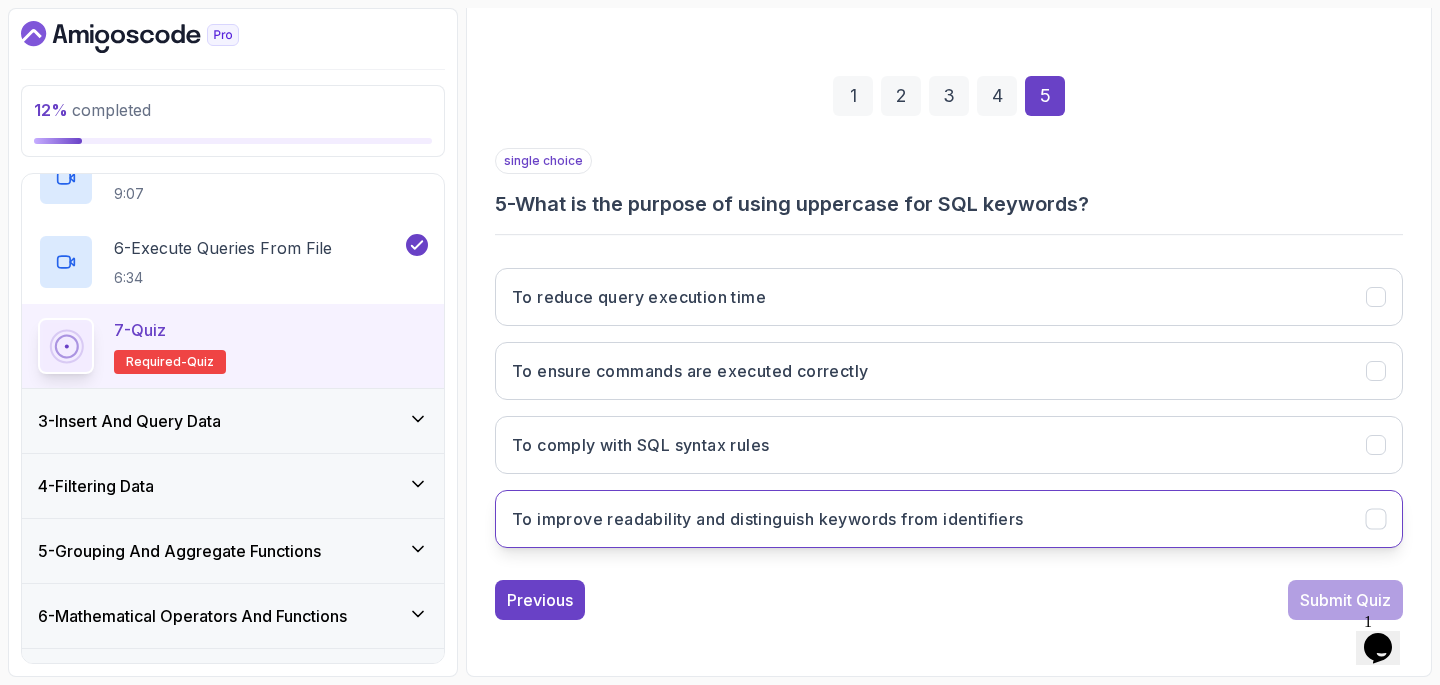 click on "To improve readability and distinguish keywords from identifiers" at bounding box center (768, 519) 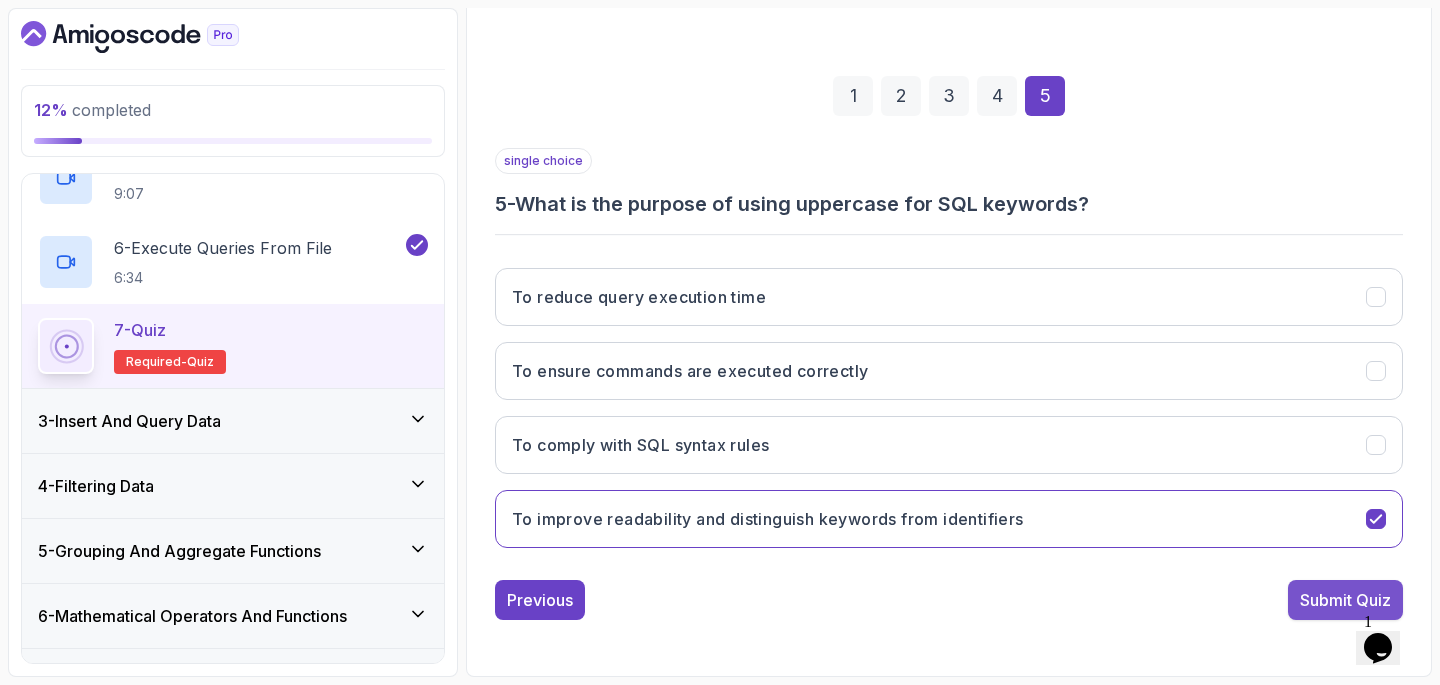 click on "Submit Quiz" at bounding box center [1345, 600] 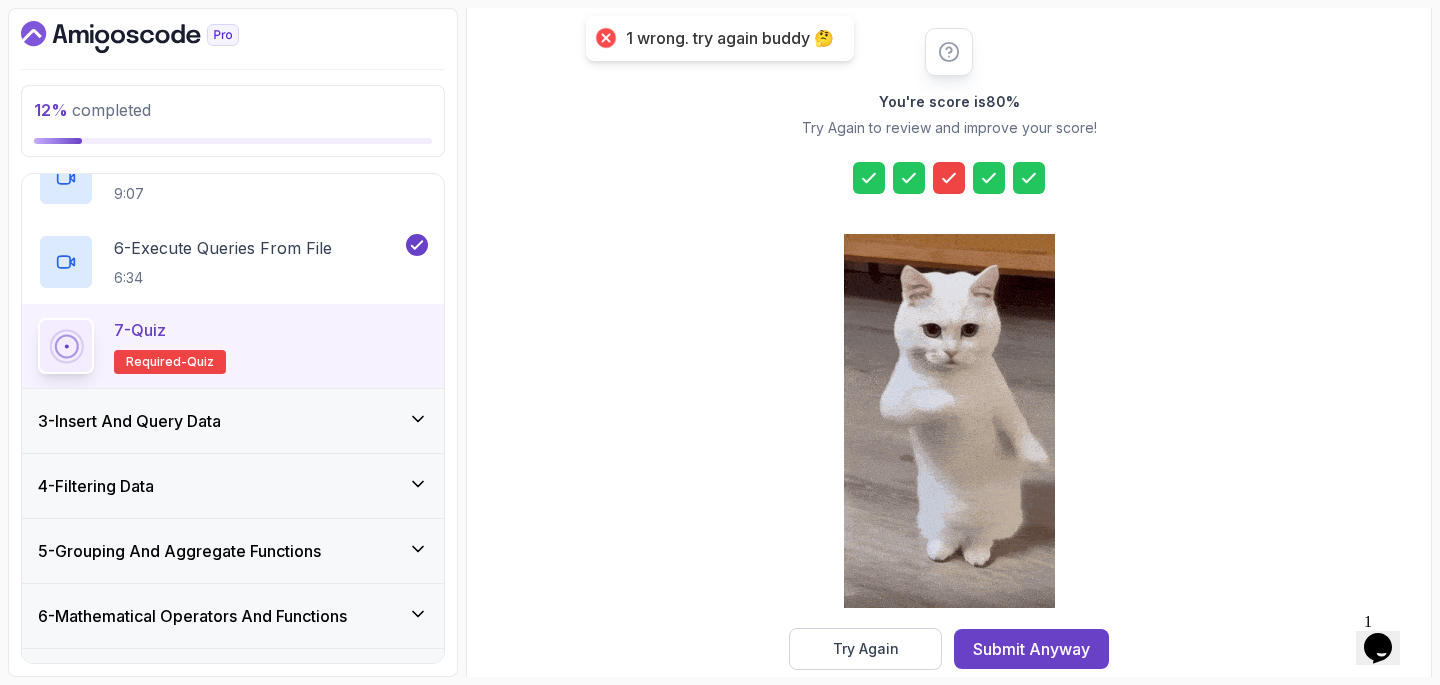 scroll, scrollTop: 274, scrollLeft: 0, axis: vertical 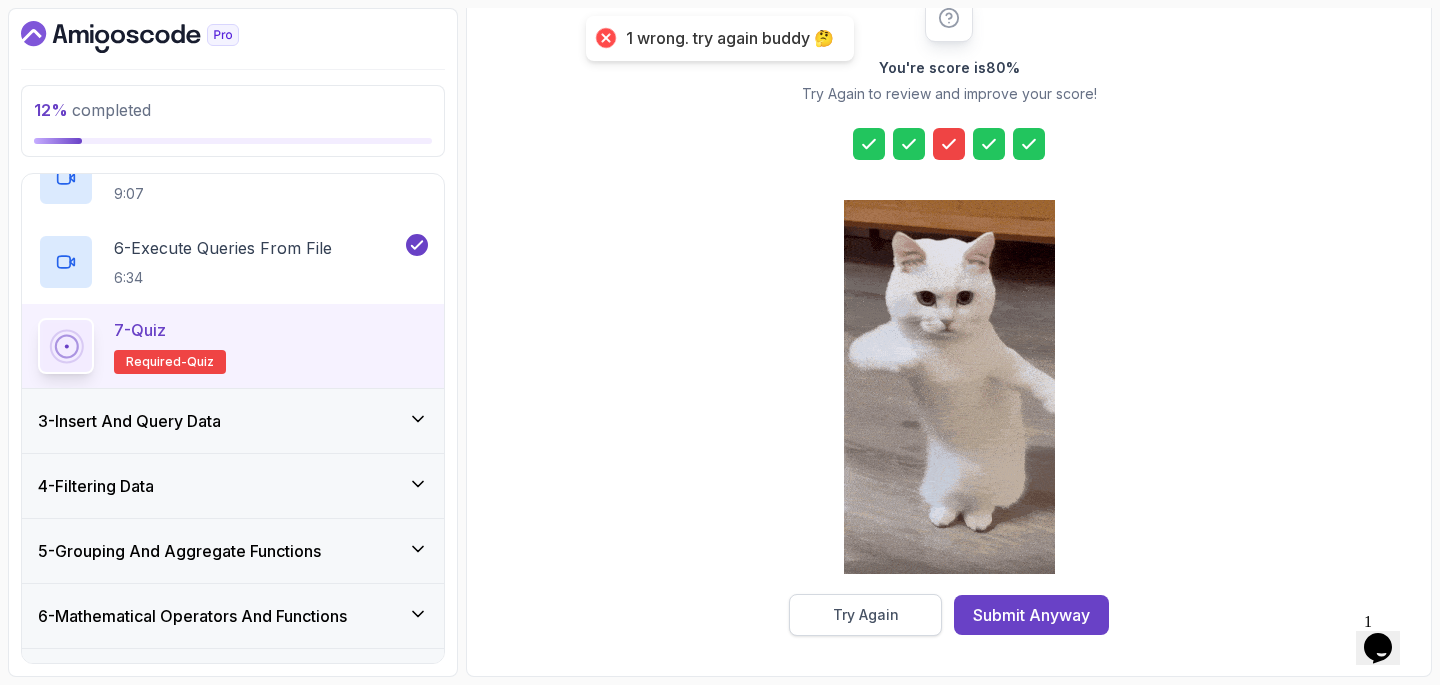 click on "Try Again" at bounding box center (865, 615) 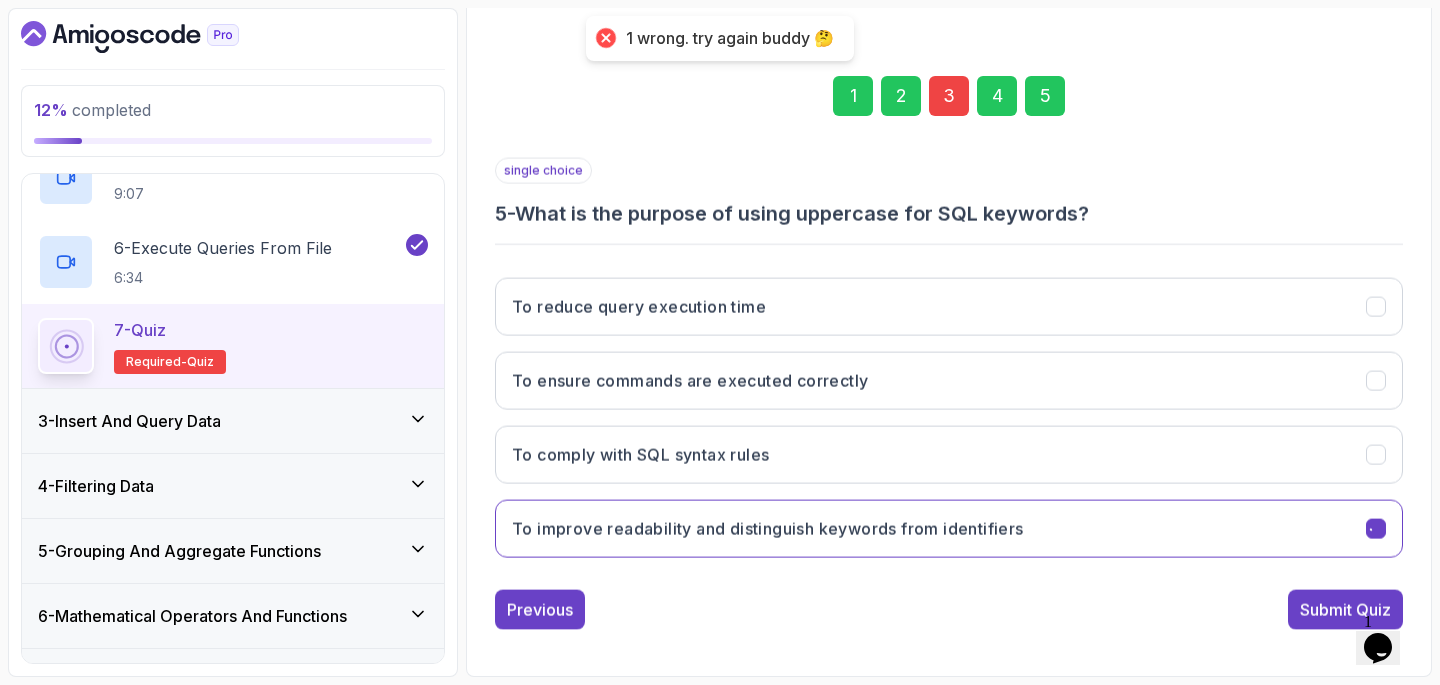 scroll, scrollTop: 240, scrollLeft: 0, axis: vertical 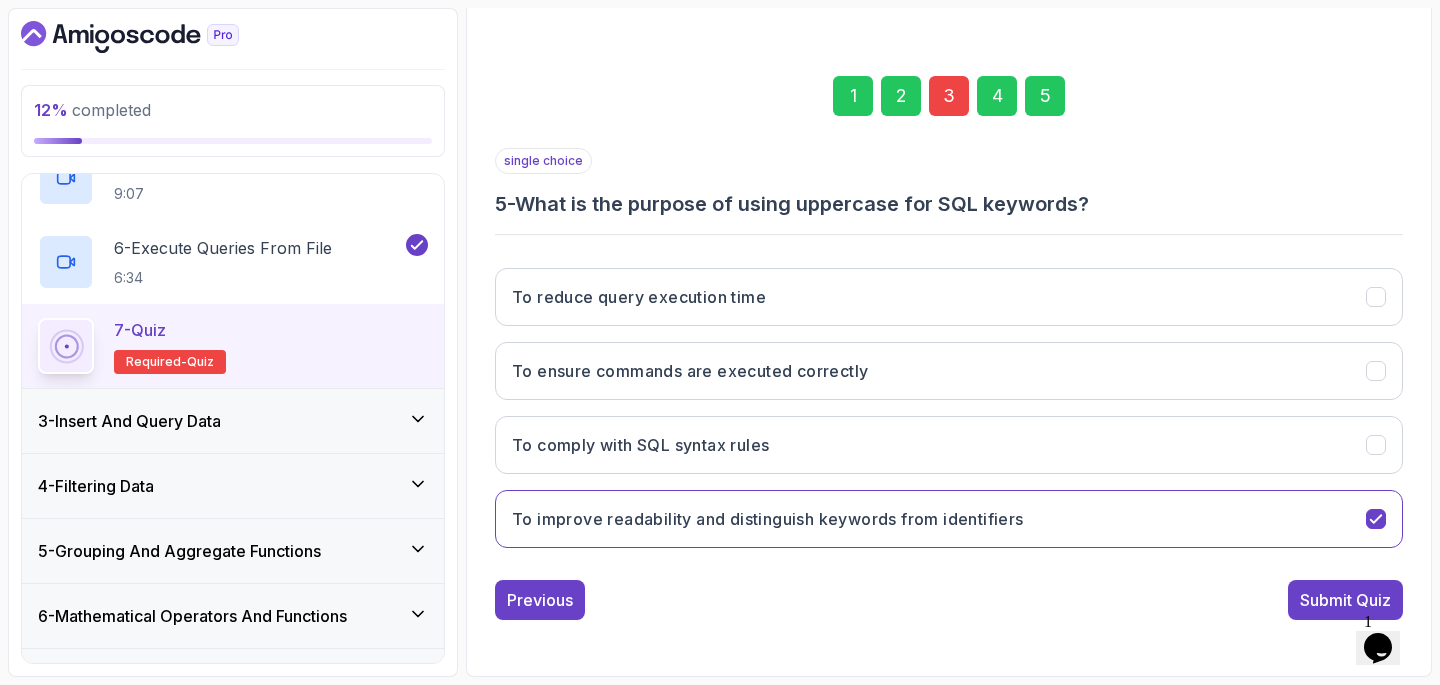 click on "3" at bounding box center (949, 96) 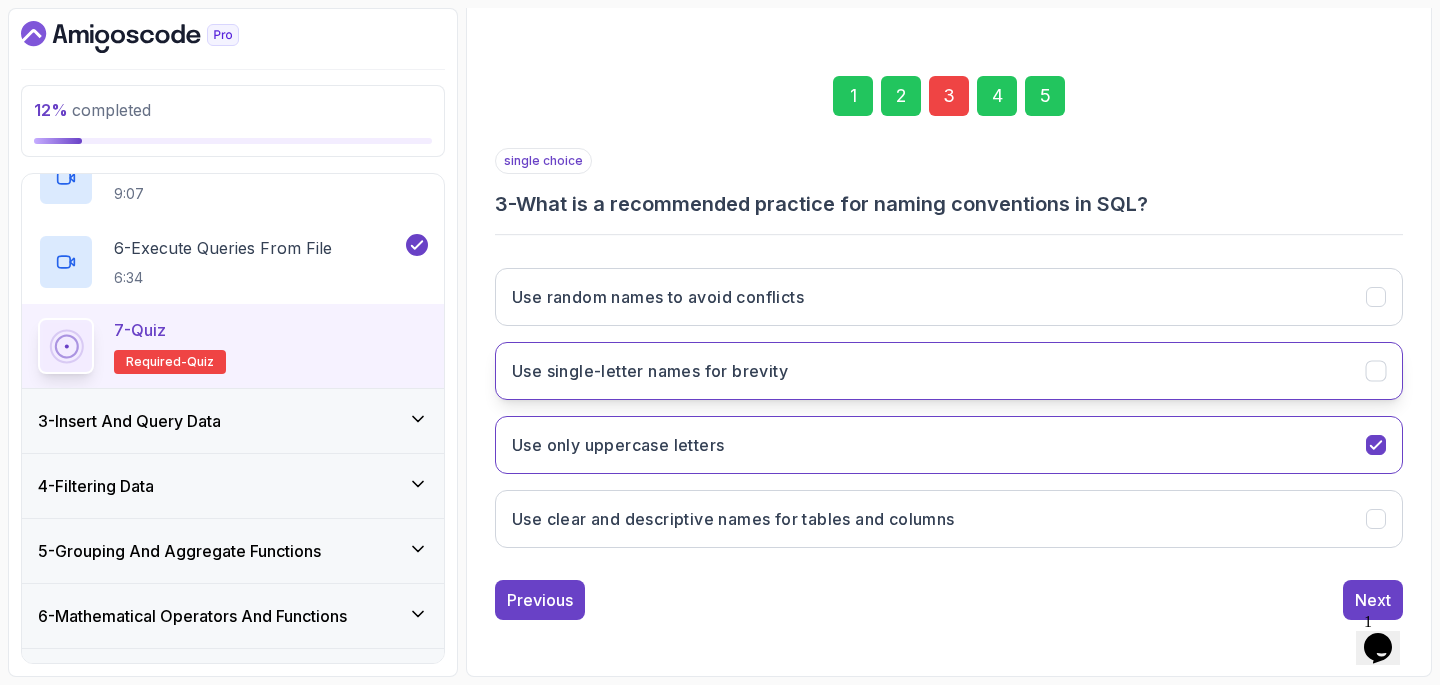 click on "Use single-letter names for brevity" at bounding box center (650, 371) 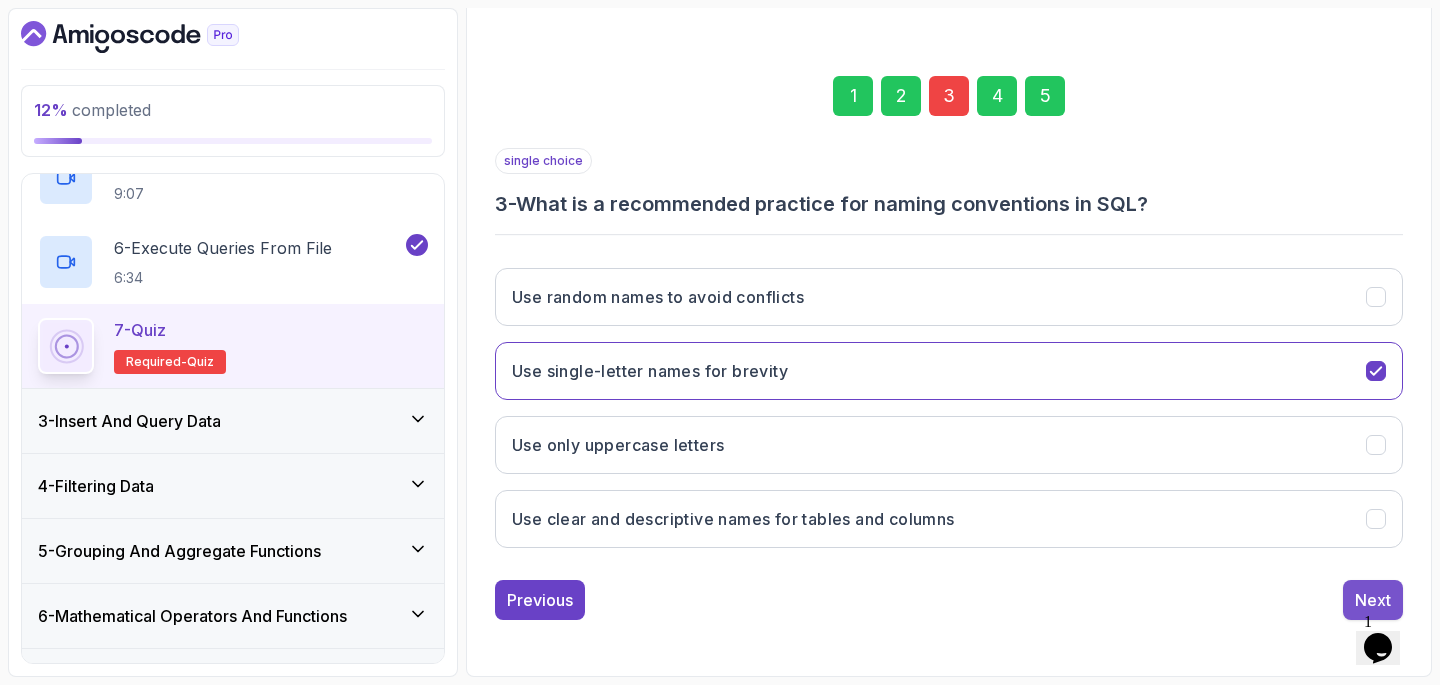 click on "Next" at bounding box center (1373, 600) 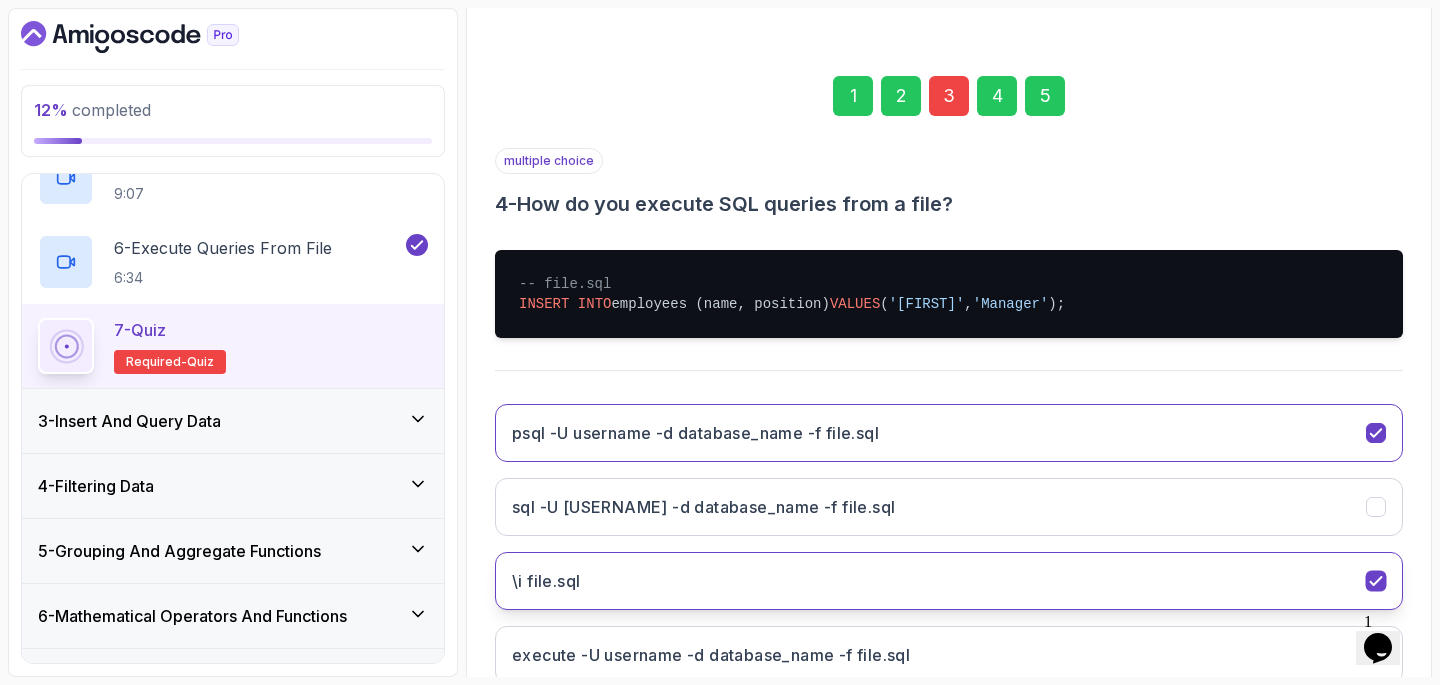 scroll, scrollTop: 450, scrollLeft: 0, axis: vertical 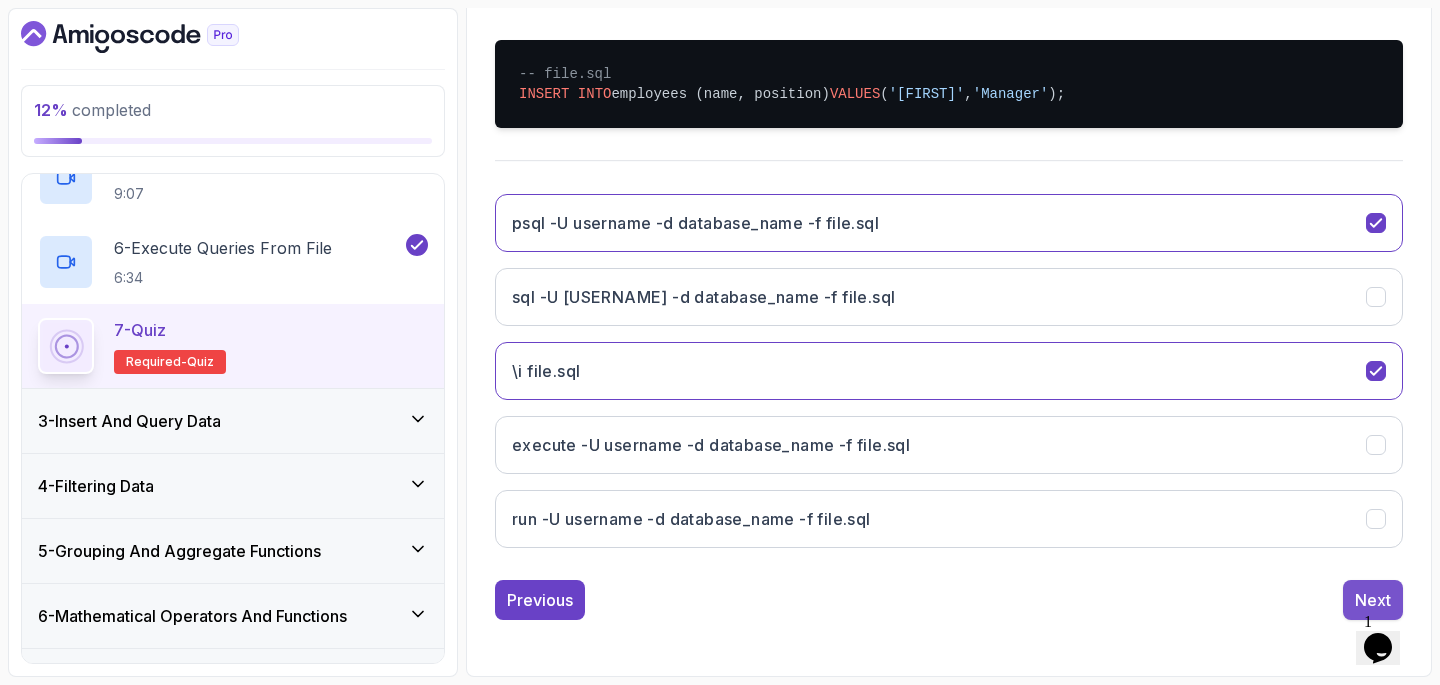 click on "Next" at bounding box center [1373, 600] 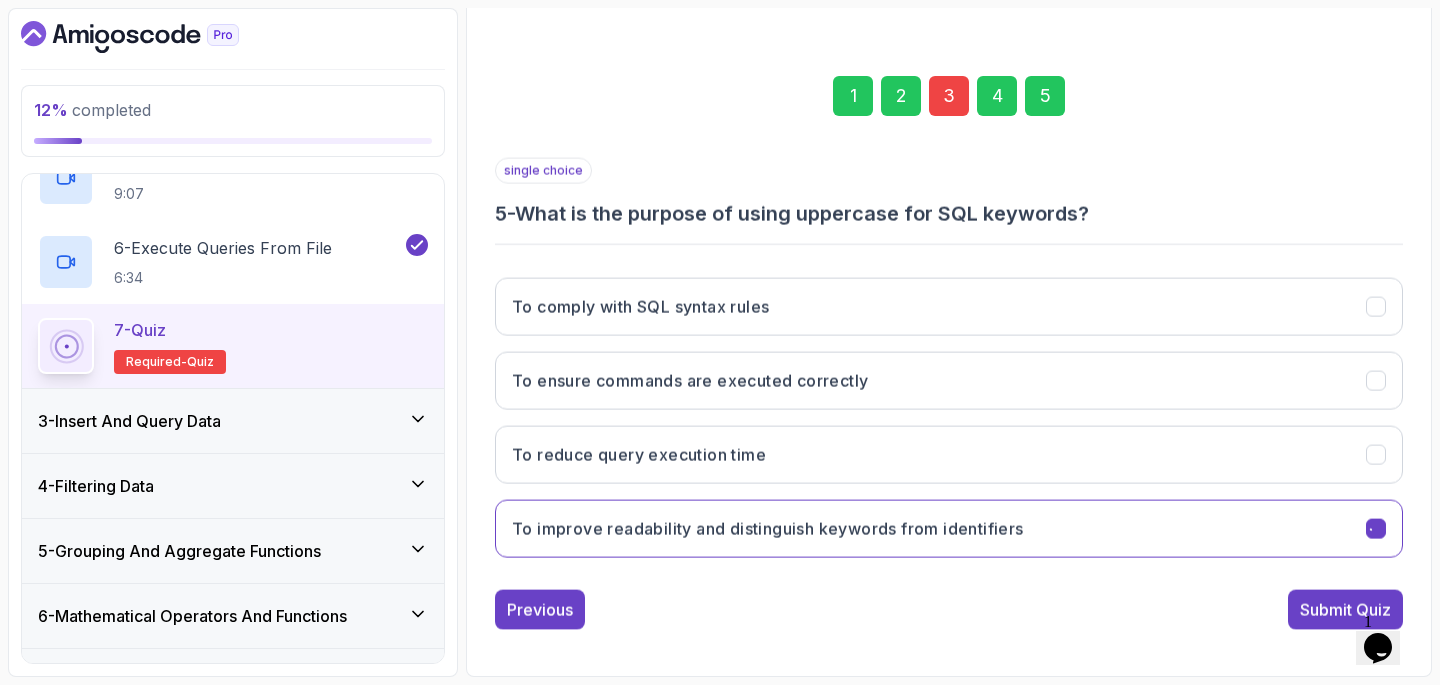 scroll, scrollTop: 240, scrollLeft: 0, axis: vertical 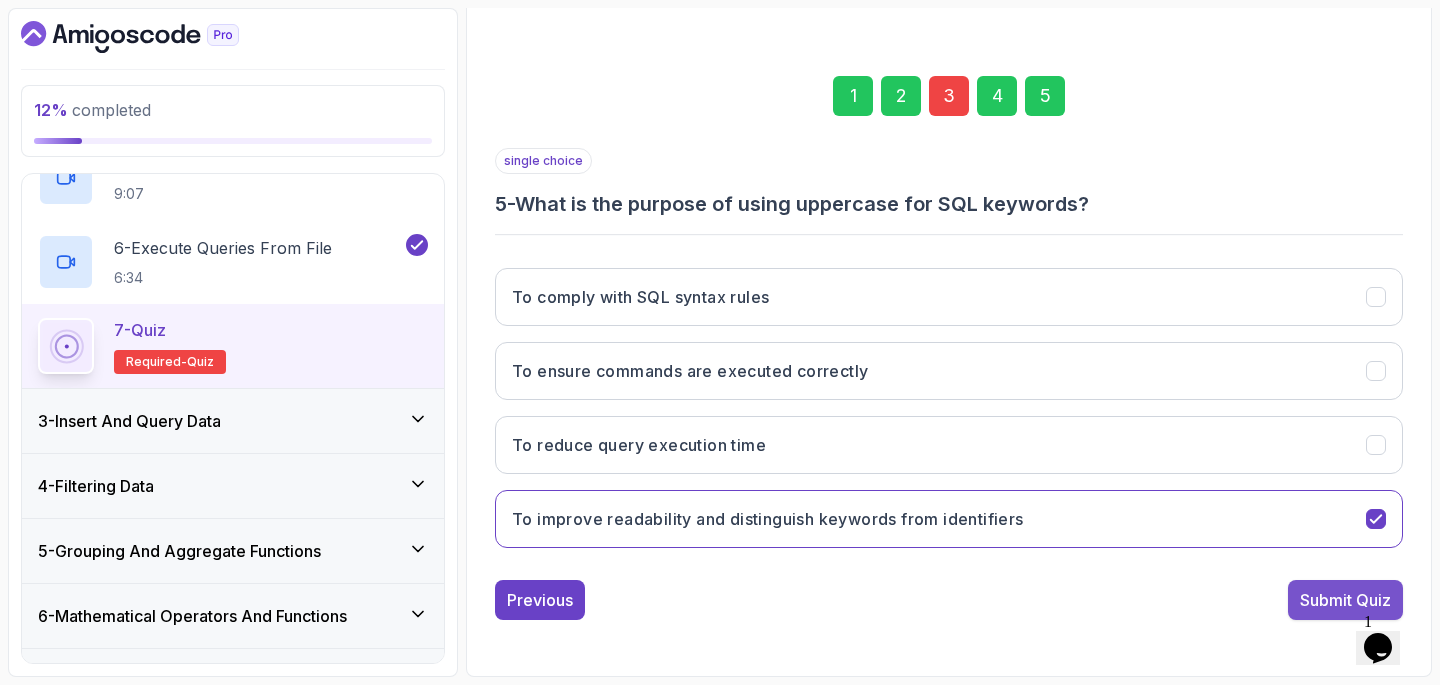 click on "Submit Quiz" at bounding box center [1345, 600] 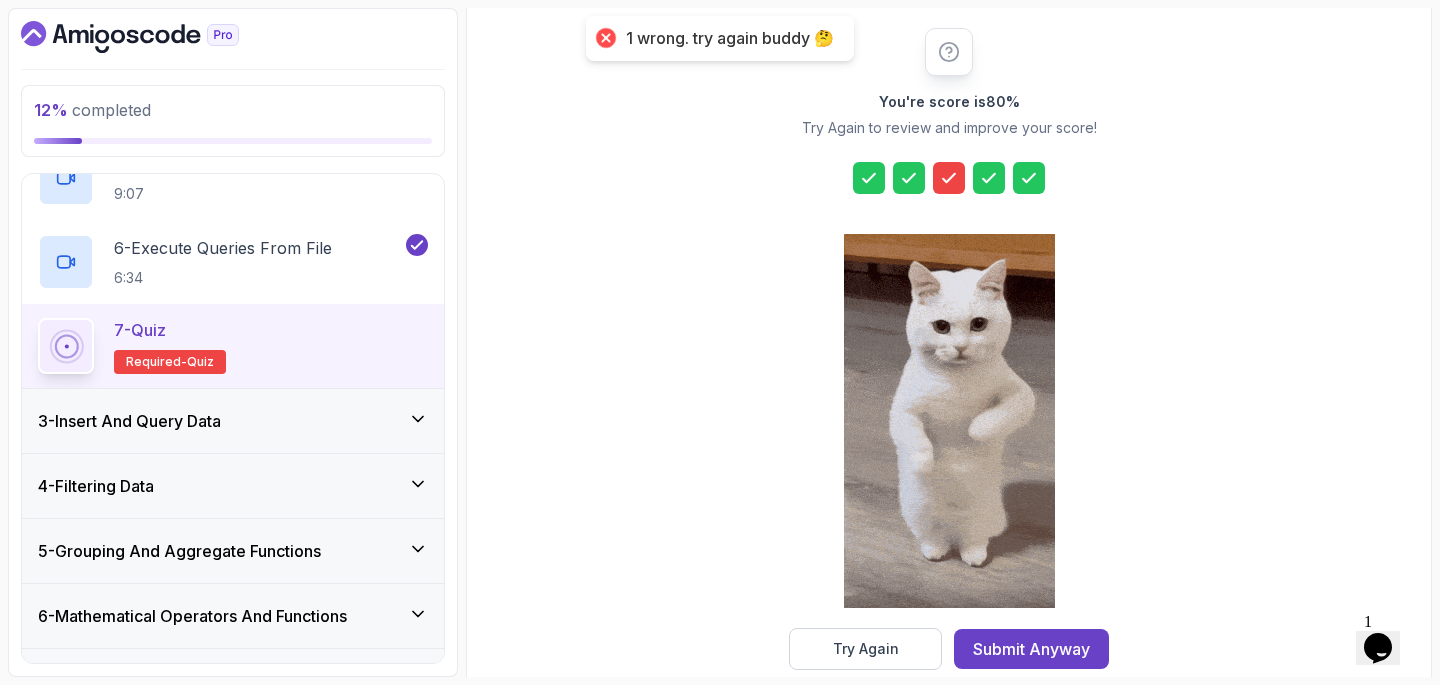 click on "Submit Anyway" at bounding box center (1031, 649) 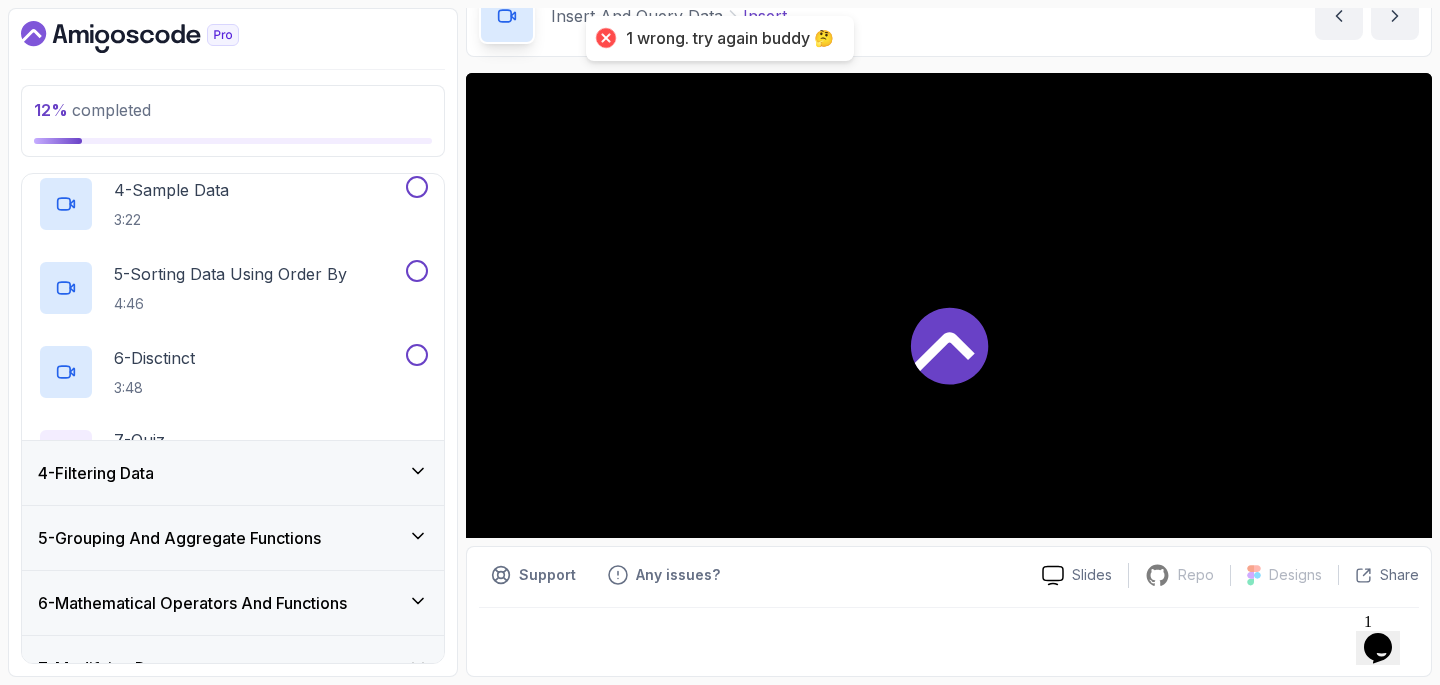 scroll, scrollTop: 813, scrollLeft: 0, axis: vertical 